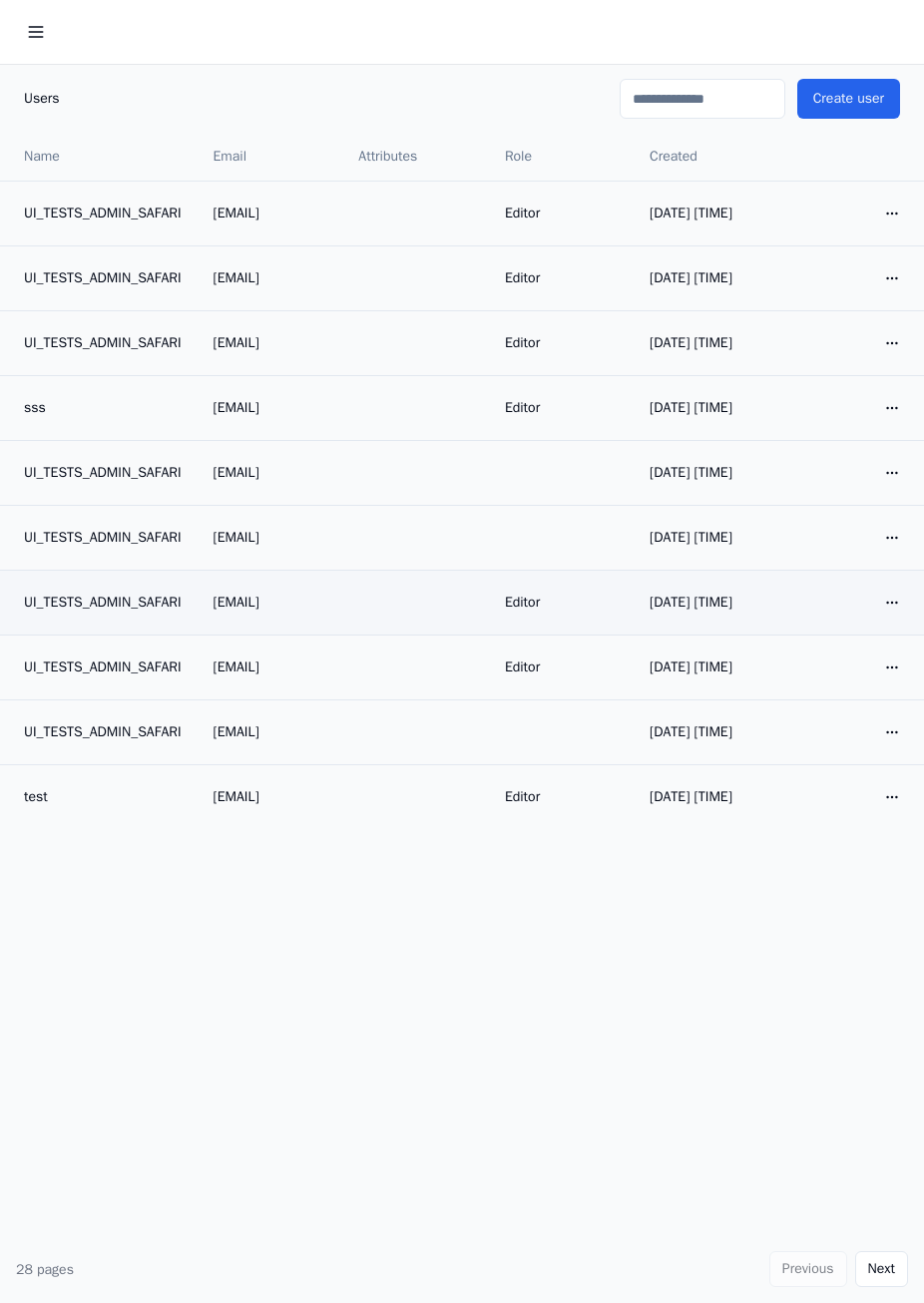 scroll, scrollTop: 0, scrollLeft: 0, axis: both 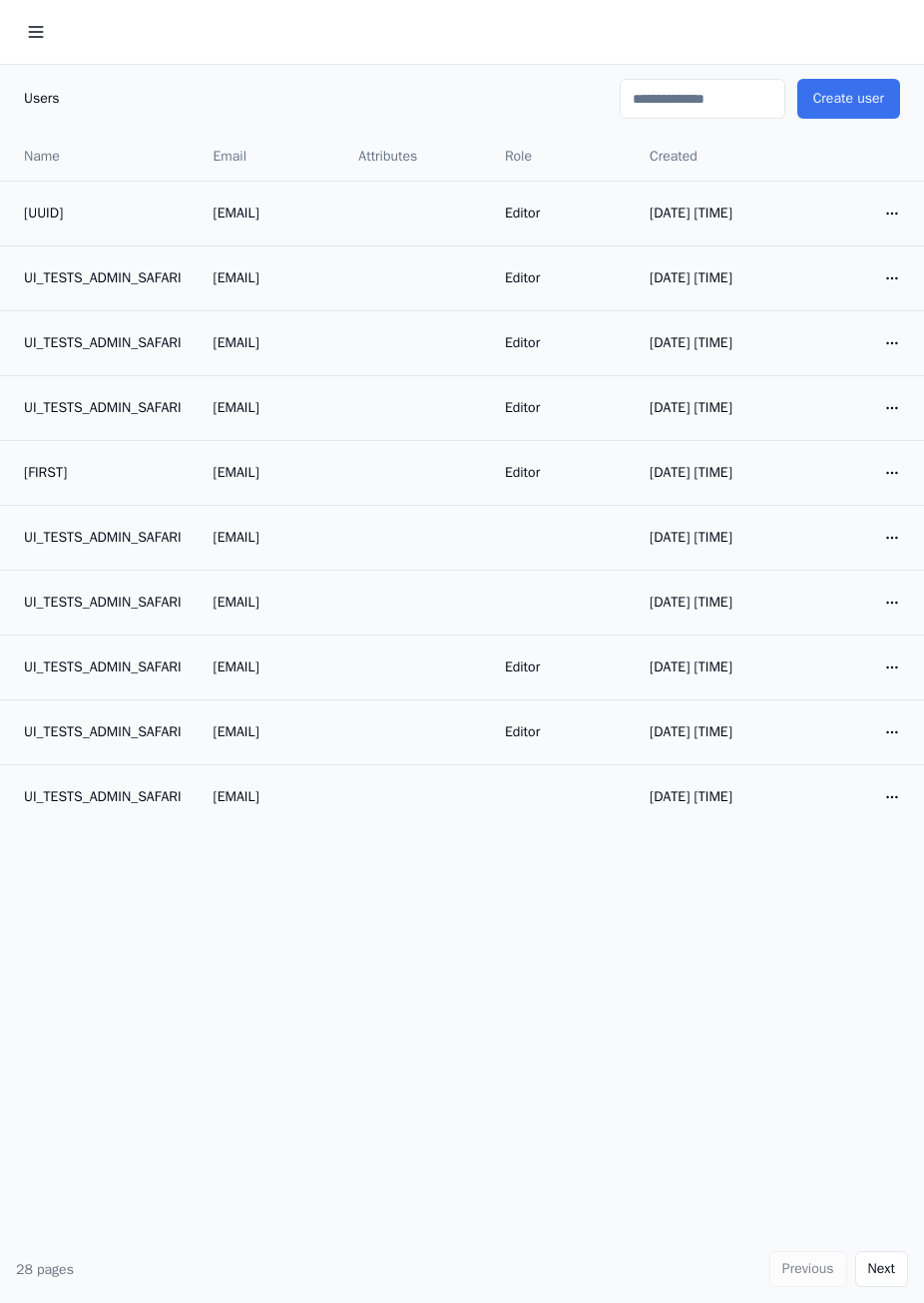 click on "Create user" at bounding box center (848, 99) 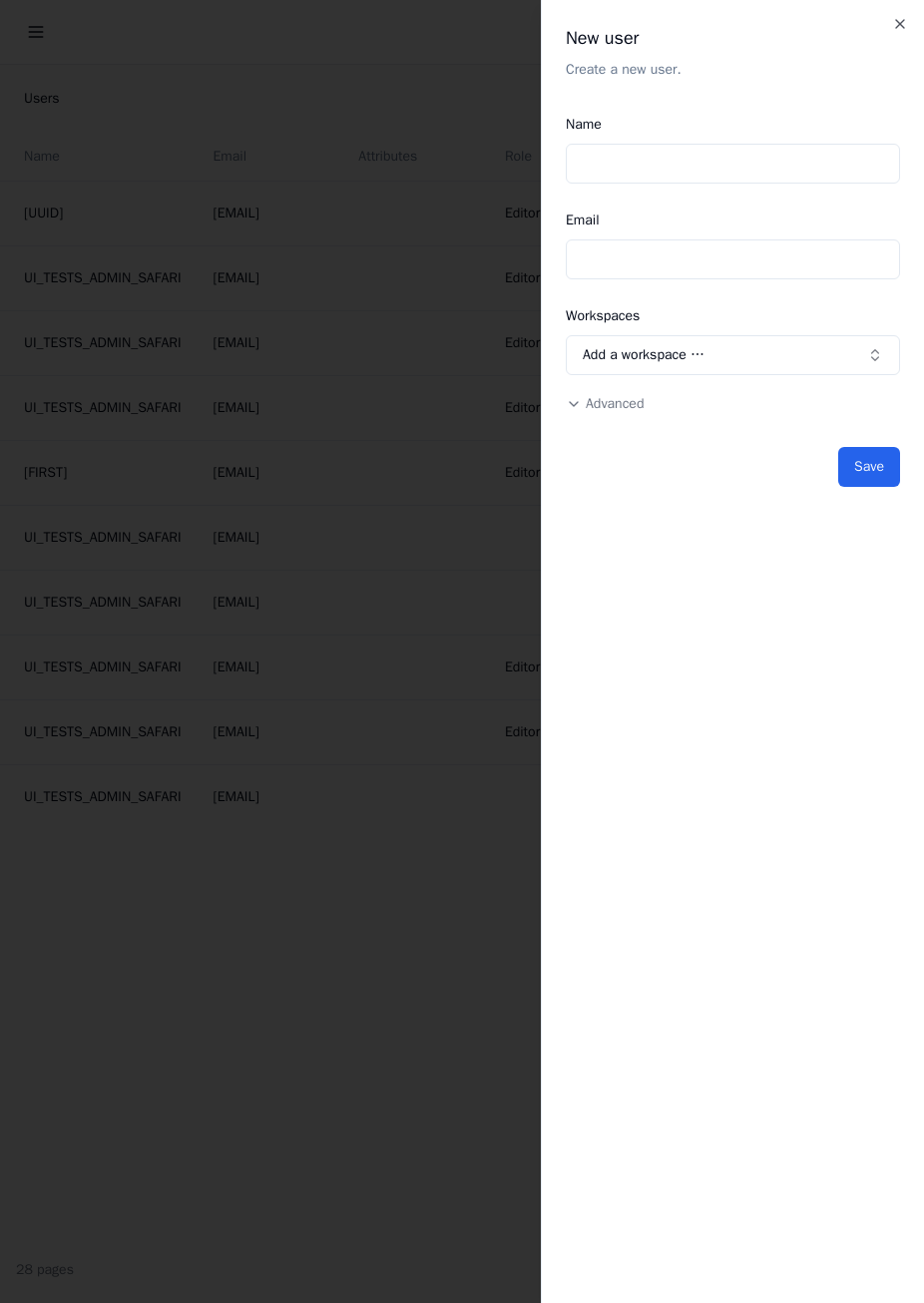 click on "Advanced" at bounding box center [615, 403] 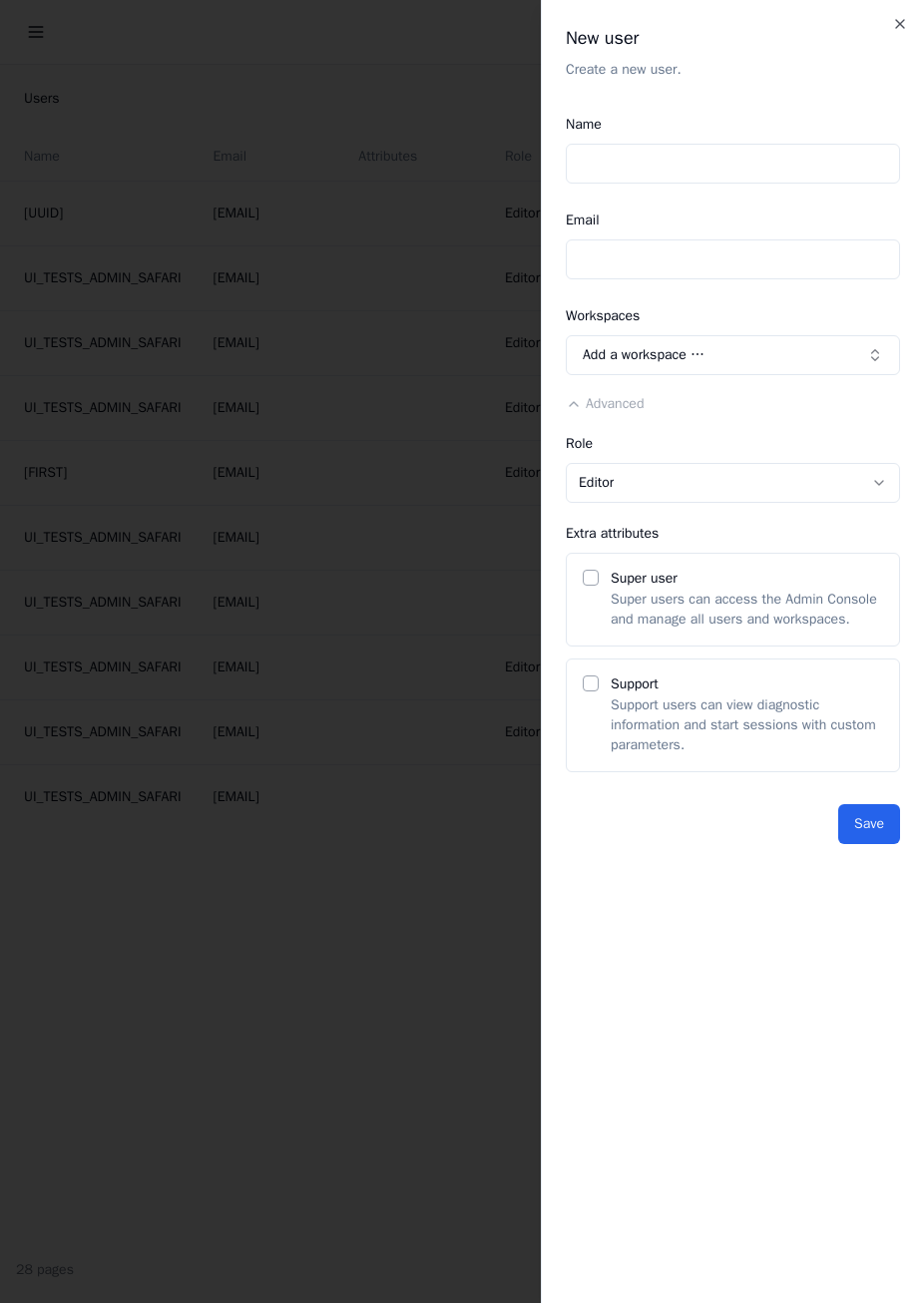 click on "Customers Workspaces Users Global Input Profiles Terrain Layers Libraries Documentation Roles Overview Return to workspace Users Create user Name Email Attributes Role Created [UUID] [EMAIL] Editor [DATE] [TIME] Open menu UI_TESTS_ADMIN_SAFARI [EMAIL] Editor [DATE] [TIME] Open menu UI_TESTS_ADMIN_SAFARI [EMAIL] Editor [DATE] [TIME] Open menu UI_TESTS_ADMIN_SAFARI [EMAIL] Editor [DATE] [TIME] Open menu [EMAIL] Editor [DATE] [TIME] Open menu UI_TESTS_ADMIN_SAFARI [EMAIL] [DATE] [TIME] Open menu UI_TESTS_ADMIN_SAFARI [EMAIL] [DATE] [TIME] Open menu UI_TESTS_ADMIN_SAFARI [EMAIL] Editor [DATE] [TIME] Open menu UI_TESTS_ADMIN_SAFARI [EMAIL] Editor Open menu Next" at bounding box center [462, 652] 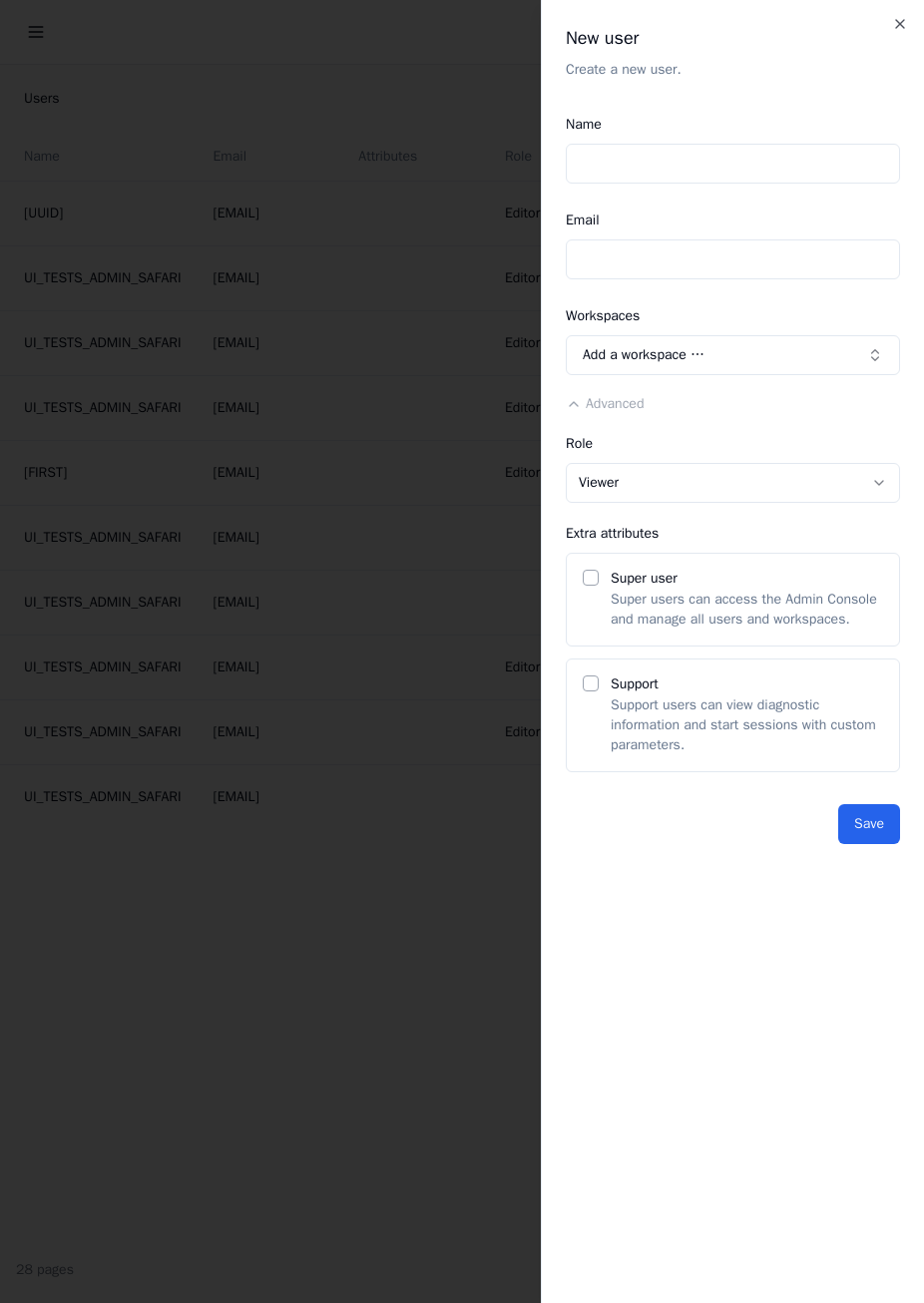 click on "Name" at bounding box center (732, 164) 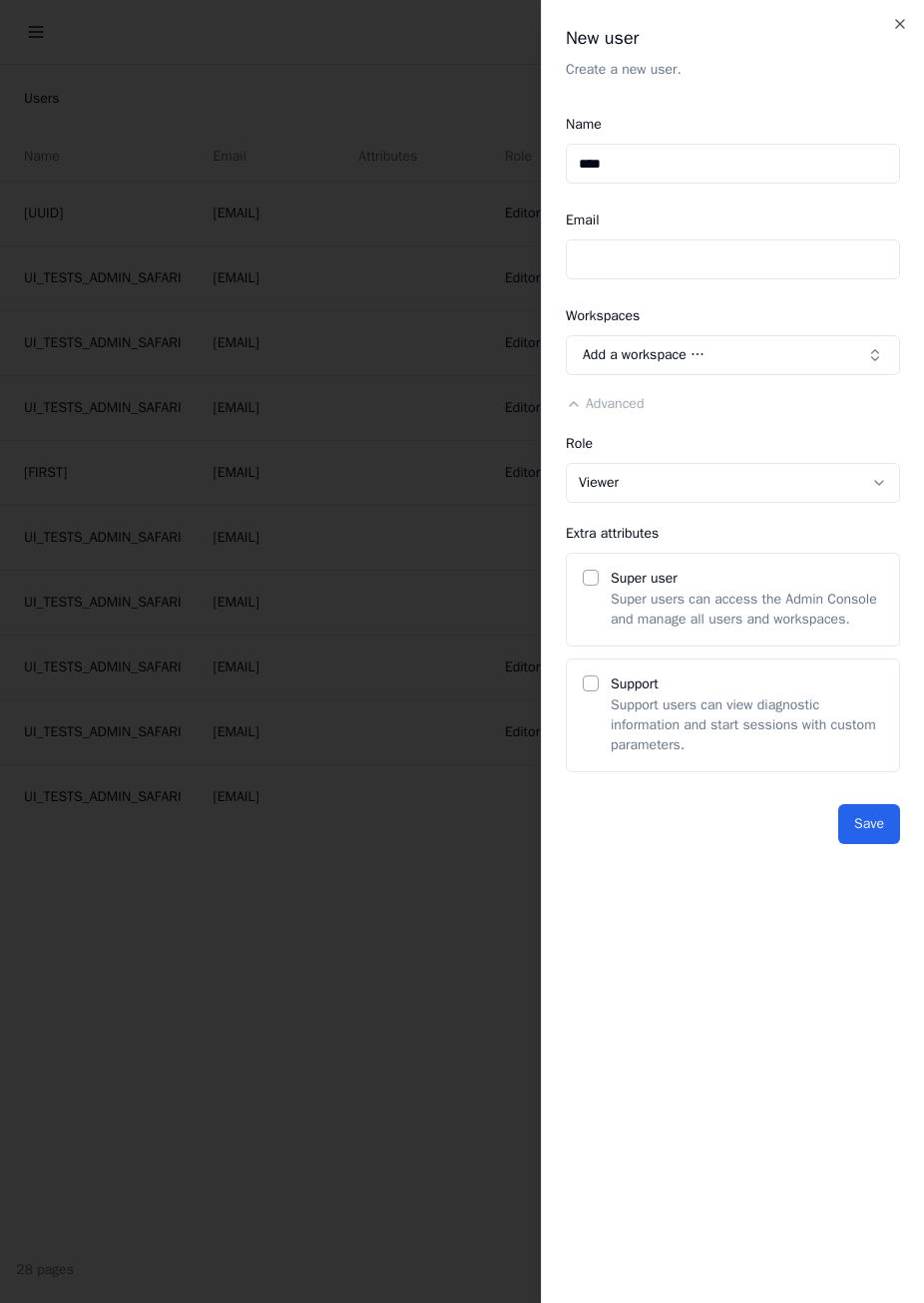 type on "****" 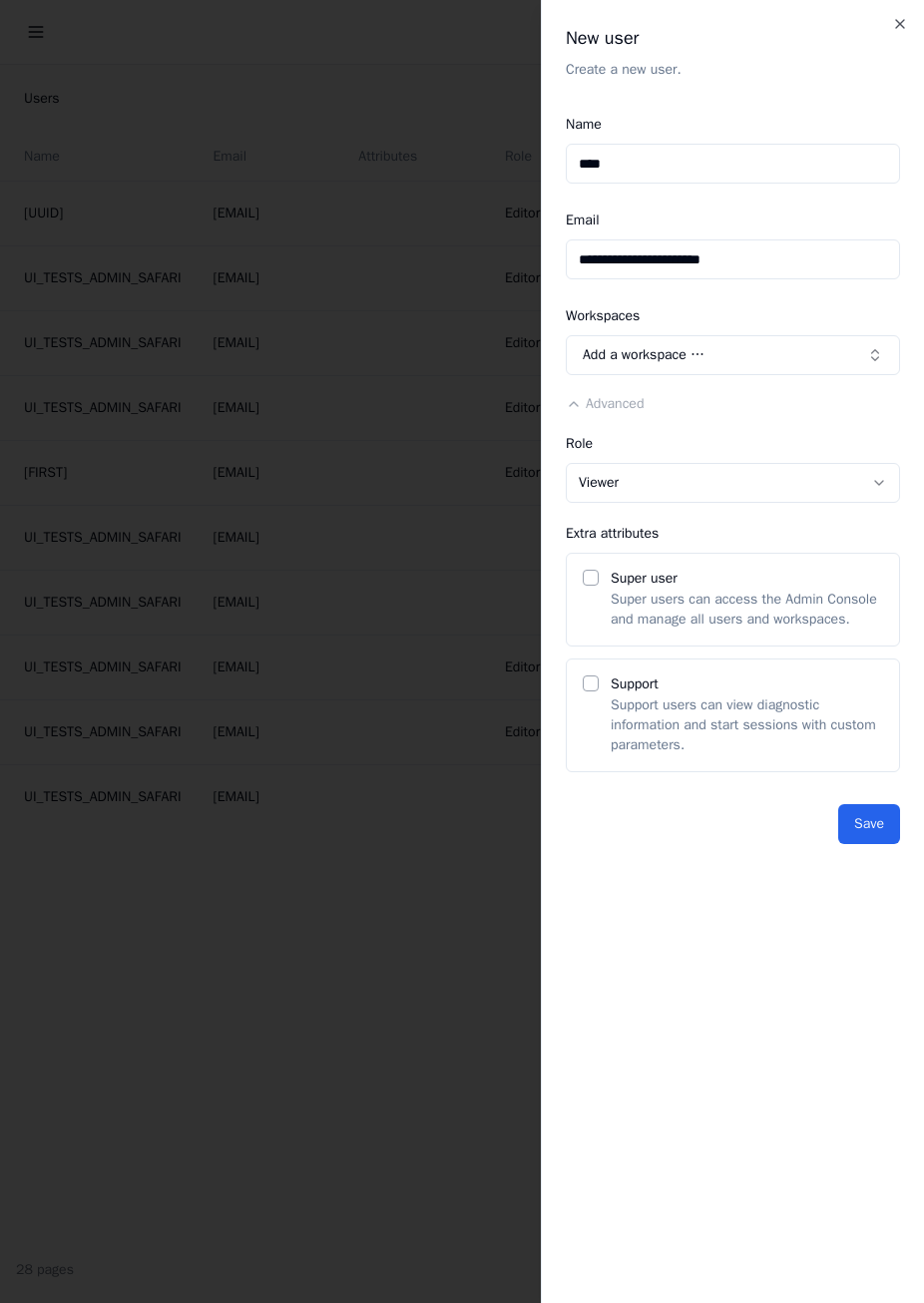 click on "**********" at bounding box center (732, 259) 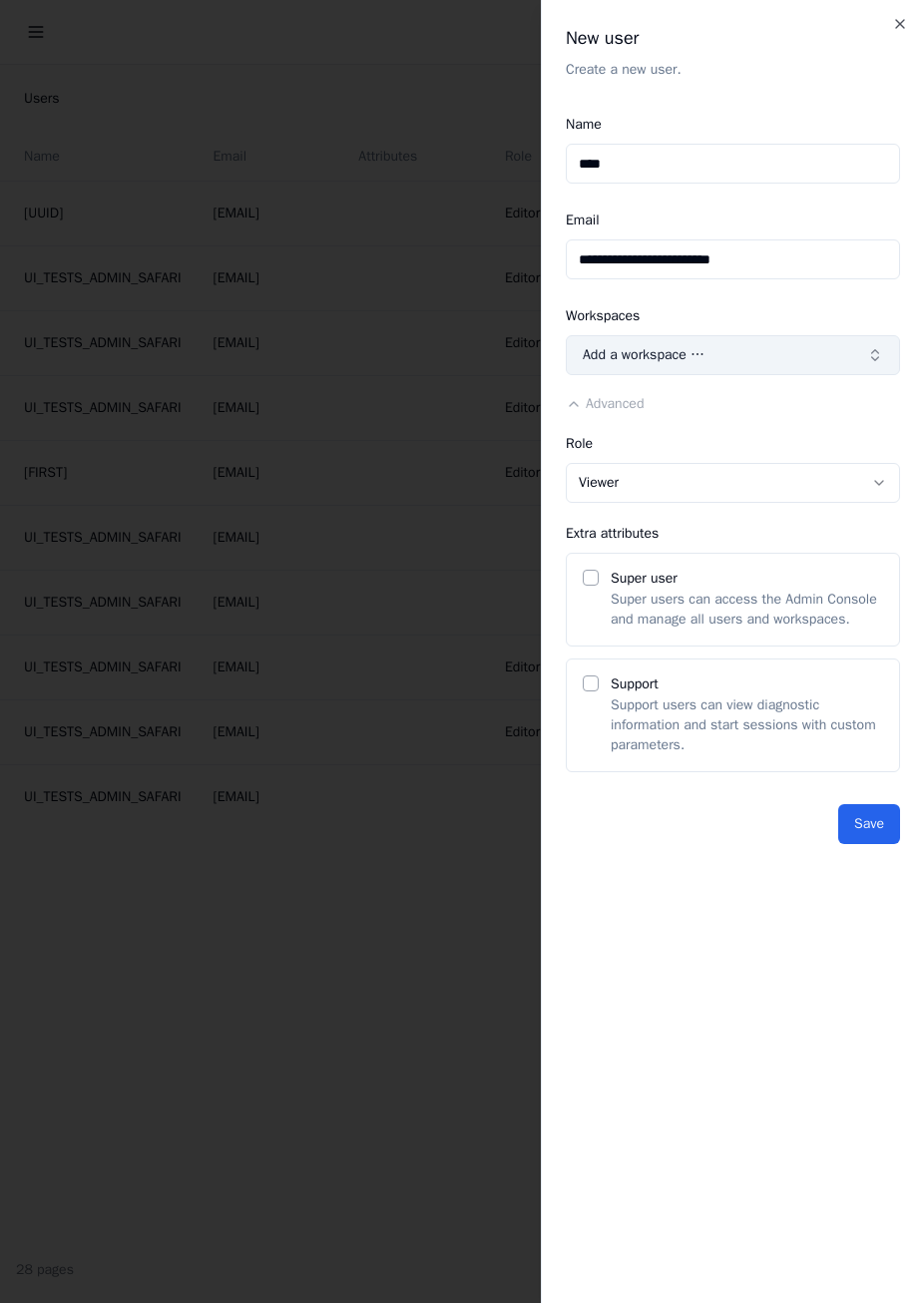 type on "**********" 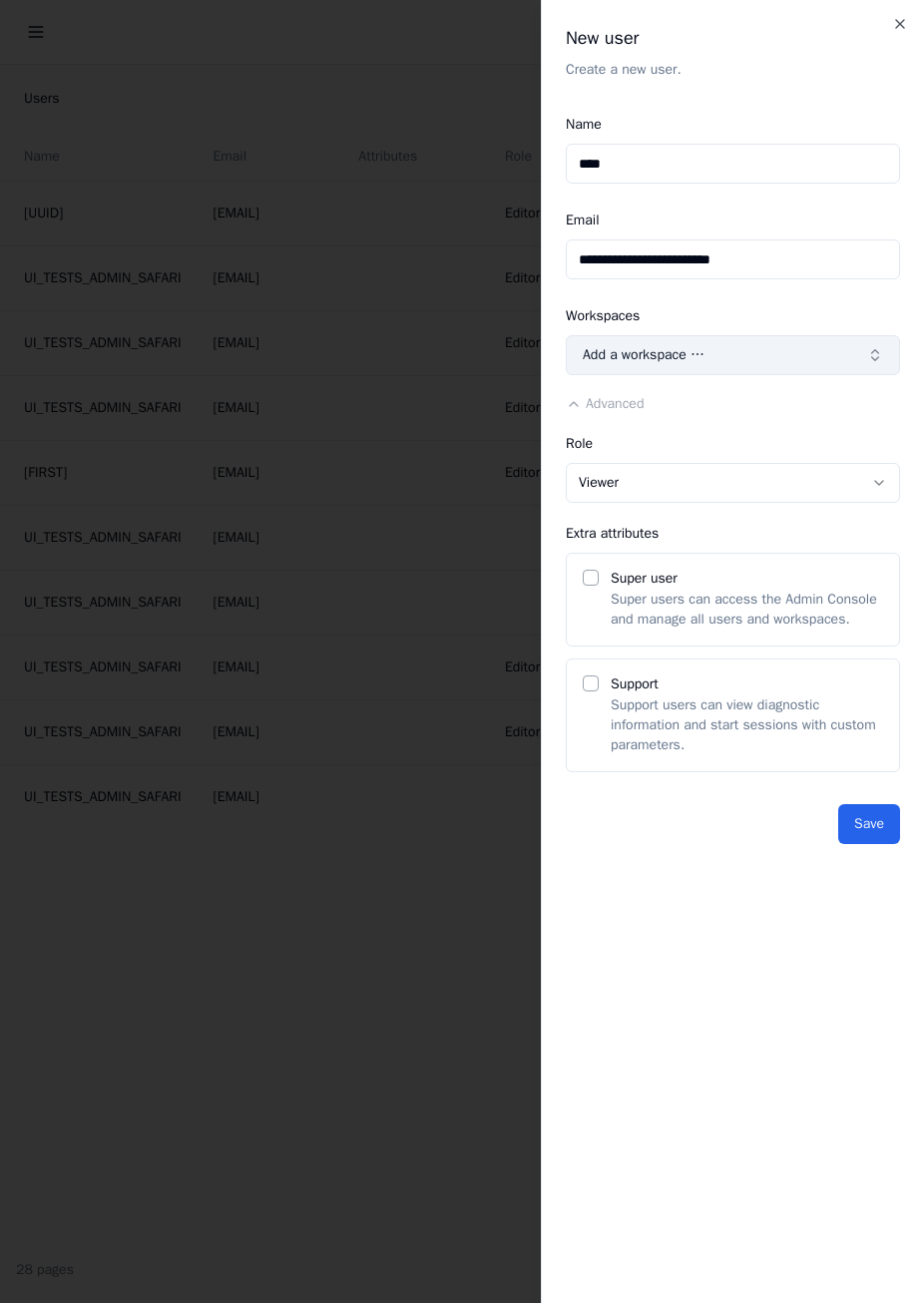 click on "Add a workspace …" at bounding box center (644, 355) 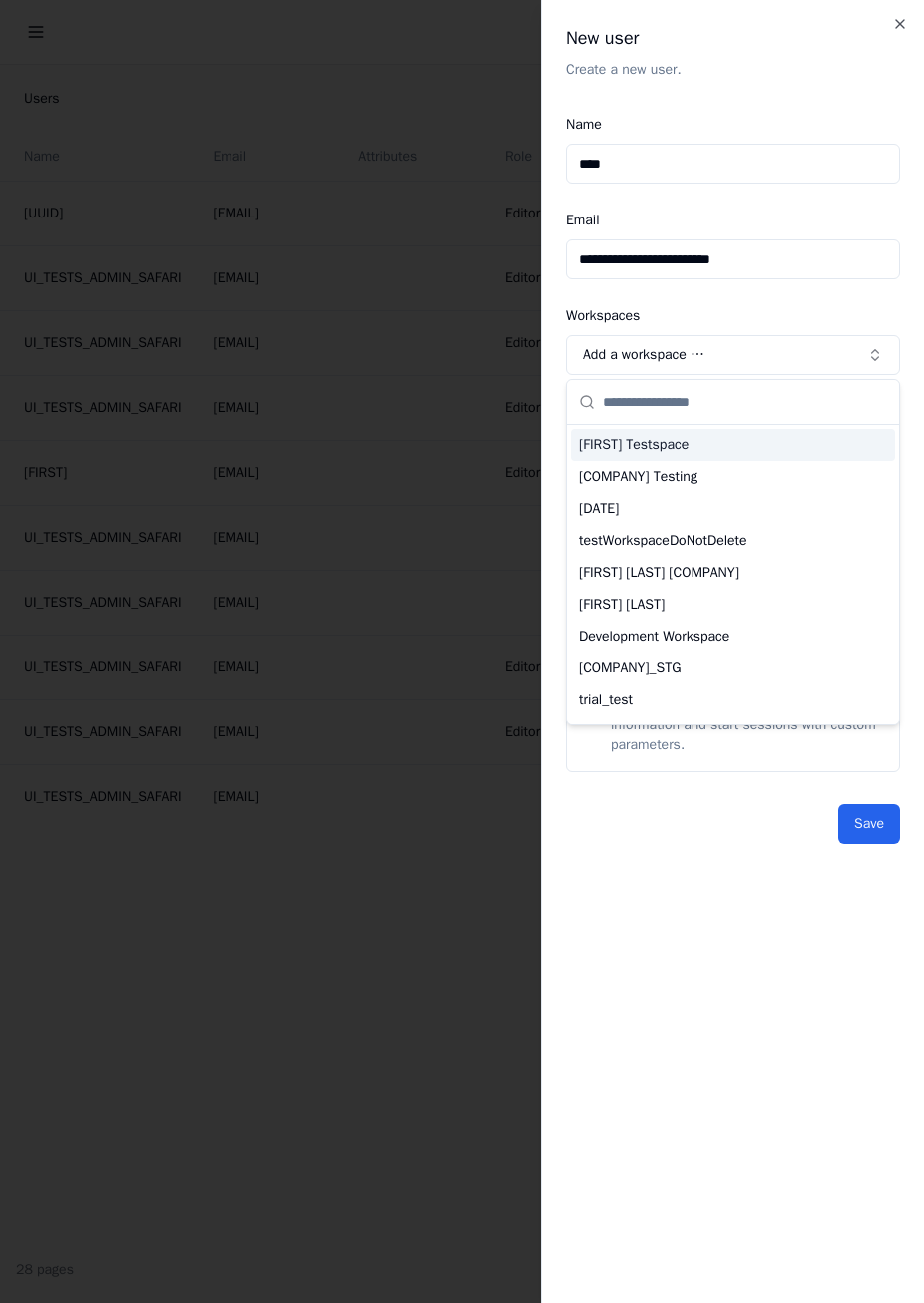 click at bounding box center (462, 652) 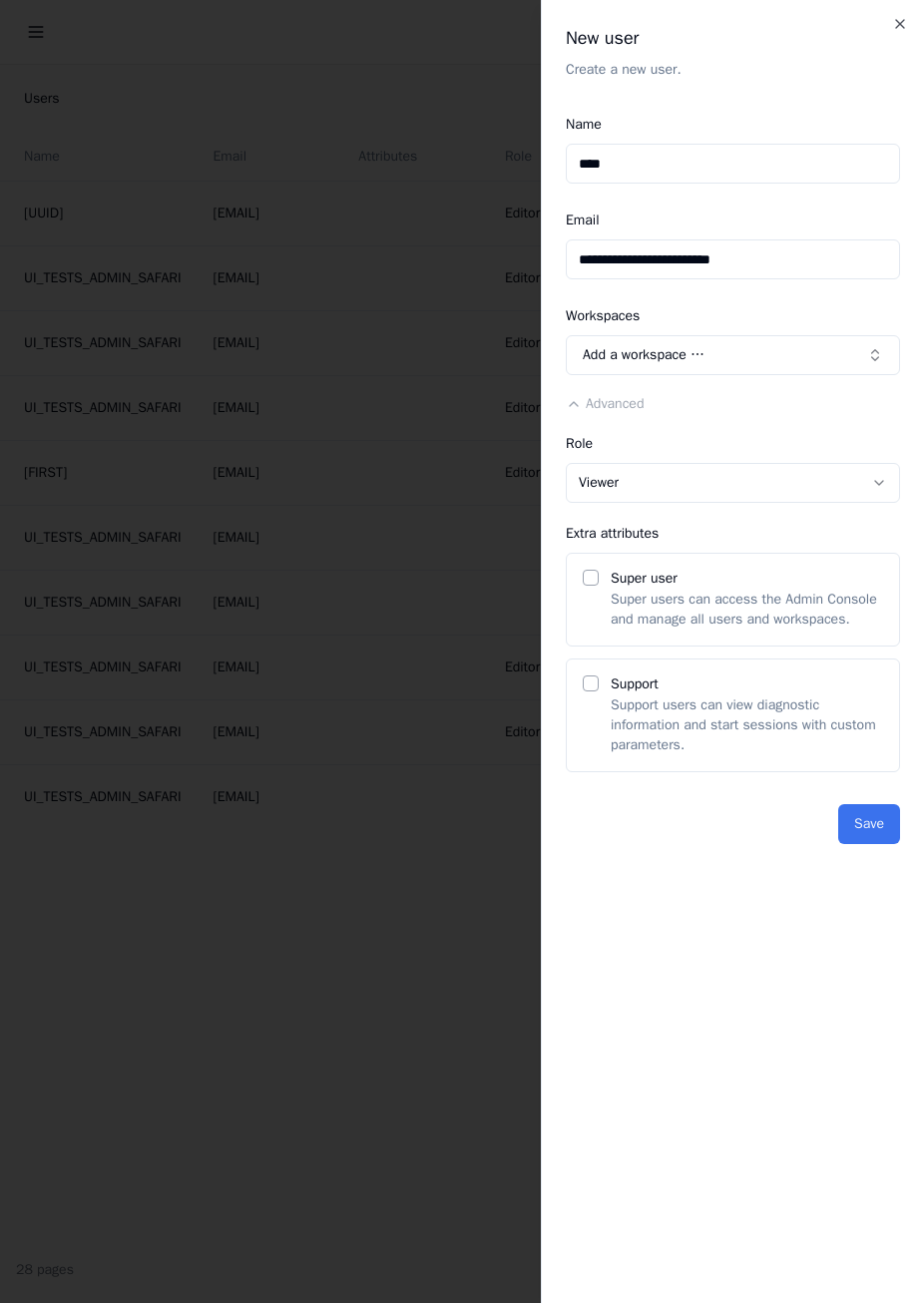 click on "Save" at bounding box center (869, 824) 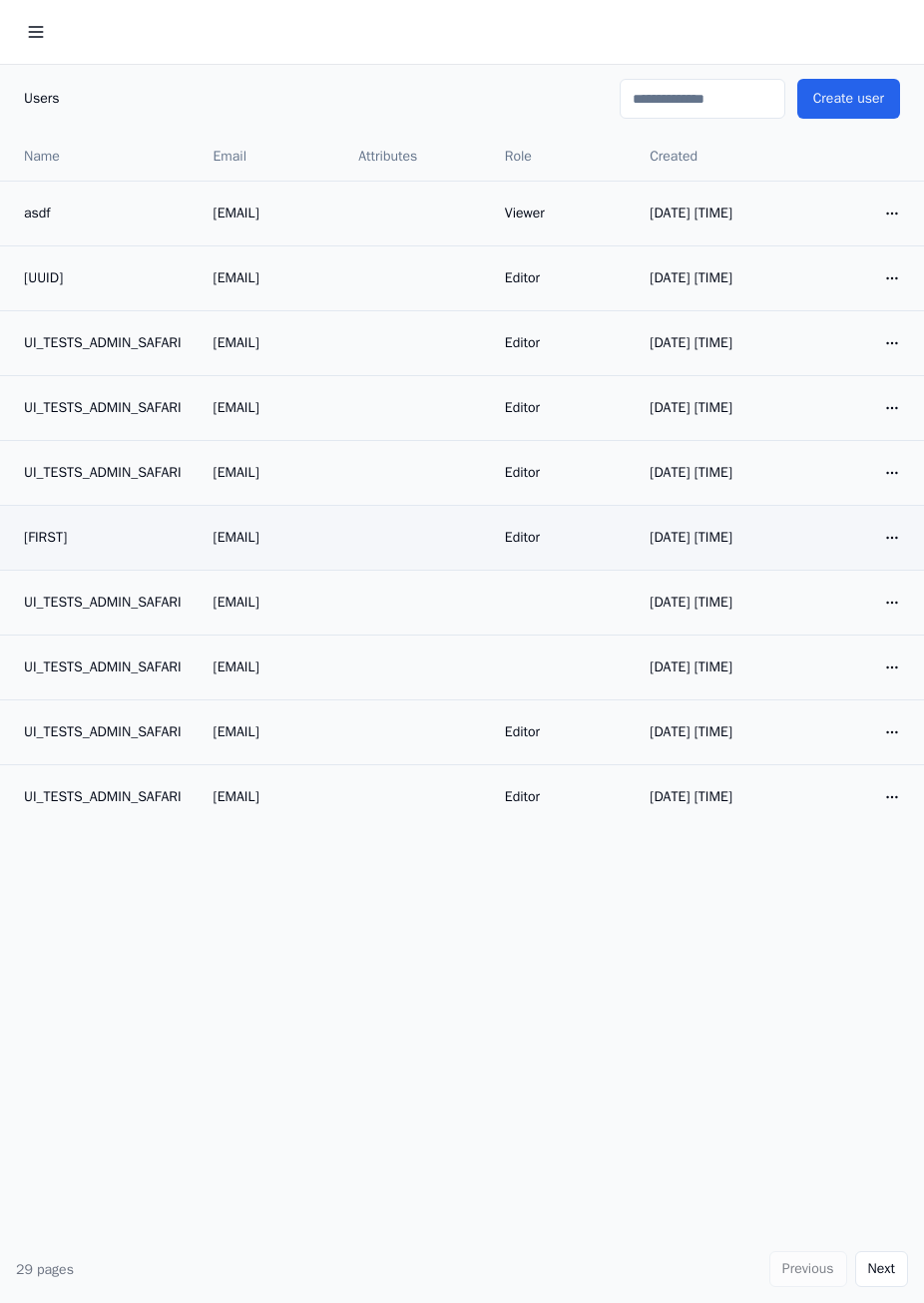 click on "[EMAIL]" at bounding box center (270, 538) 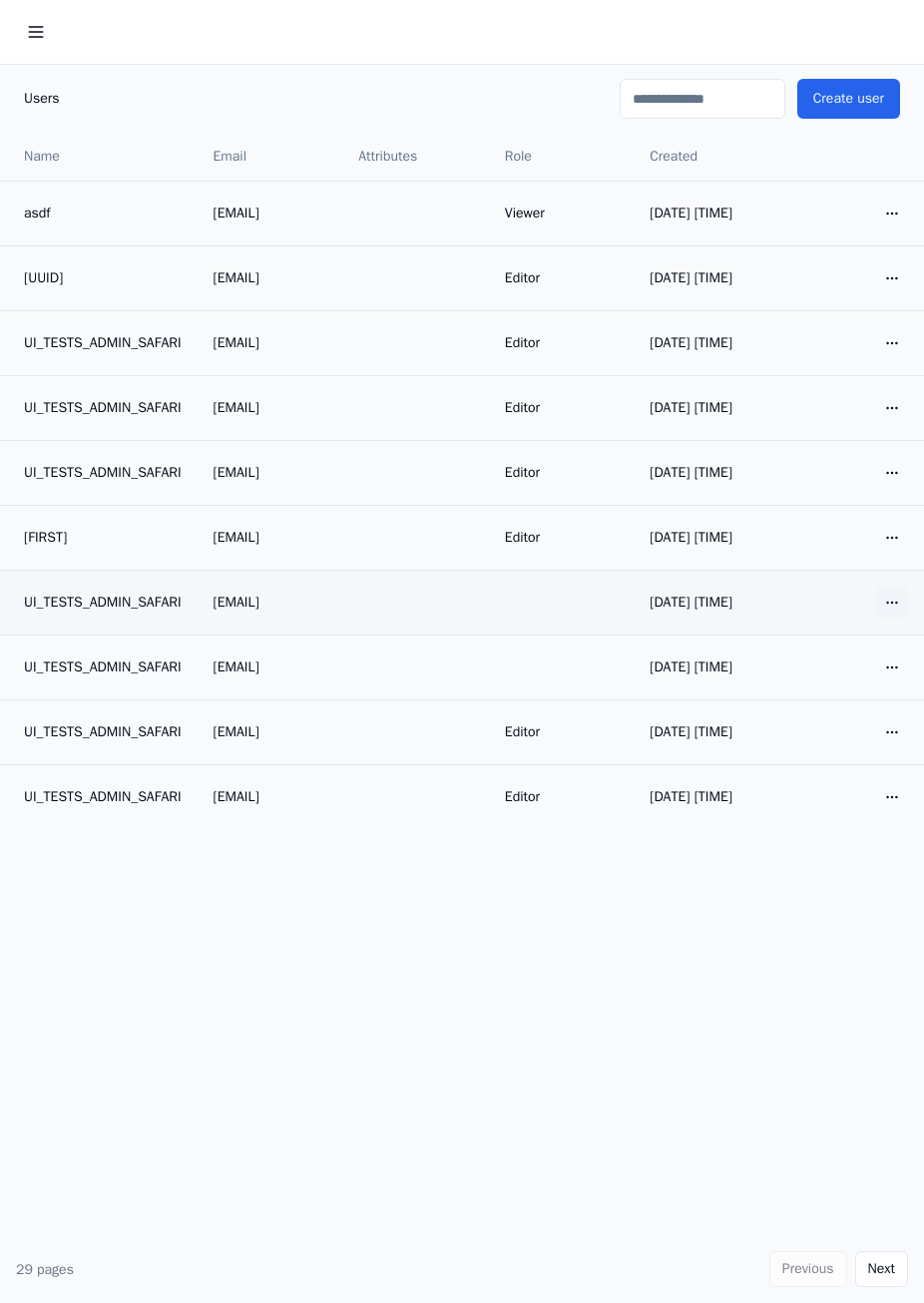 click on "Customers Workspaces Users Global Input Profiles Terrain Layers Libraries Documentation Roles Overview Return to workspace Users Create user Name Email Attributes Role Created [UUID] [EMAIL] Editor [DATE] [TIME] Open menu UI_TESTS_ADMIN_SAFARI [EMAIL] Editor [DATE] [TIME] Open menu UI_TESTS_ADMIN_SAFARI [EMAIL] Editor [DATE] [TIME] Open menu UI_TESTS_ADMIN_SAFARI [EMAIL] Editor [DATE] [TIME] Open menu [EMAIL] Editor [DATE] [TIME] Open menu UI_TESTS_ADMIN_SAFARI [EMAIL] [DATE] [TIME] Open menu UI_TESTS_ADMIN_SAFARI [EMAIL] [DATE] [TIME] Open menu UI_TESTS_ADMIN_SAFARI [EMAIL] Editor [DATE] [TIME] Open menu UI_TESTS_ADMIN_SAFARI [EMAIL] Editor Open menu Next" at bounding box center (462, 652) 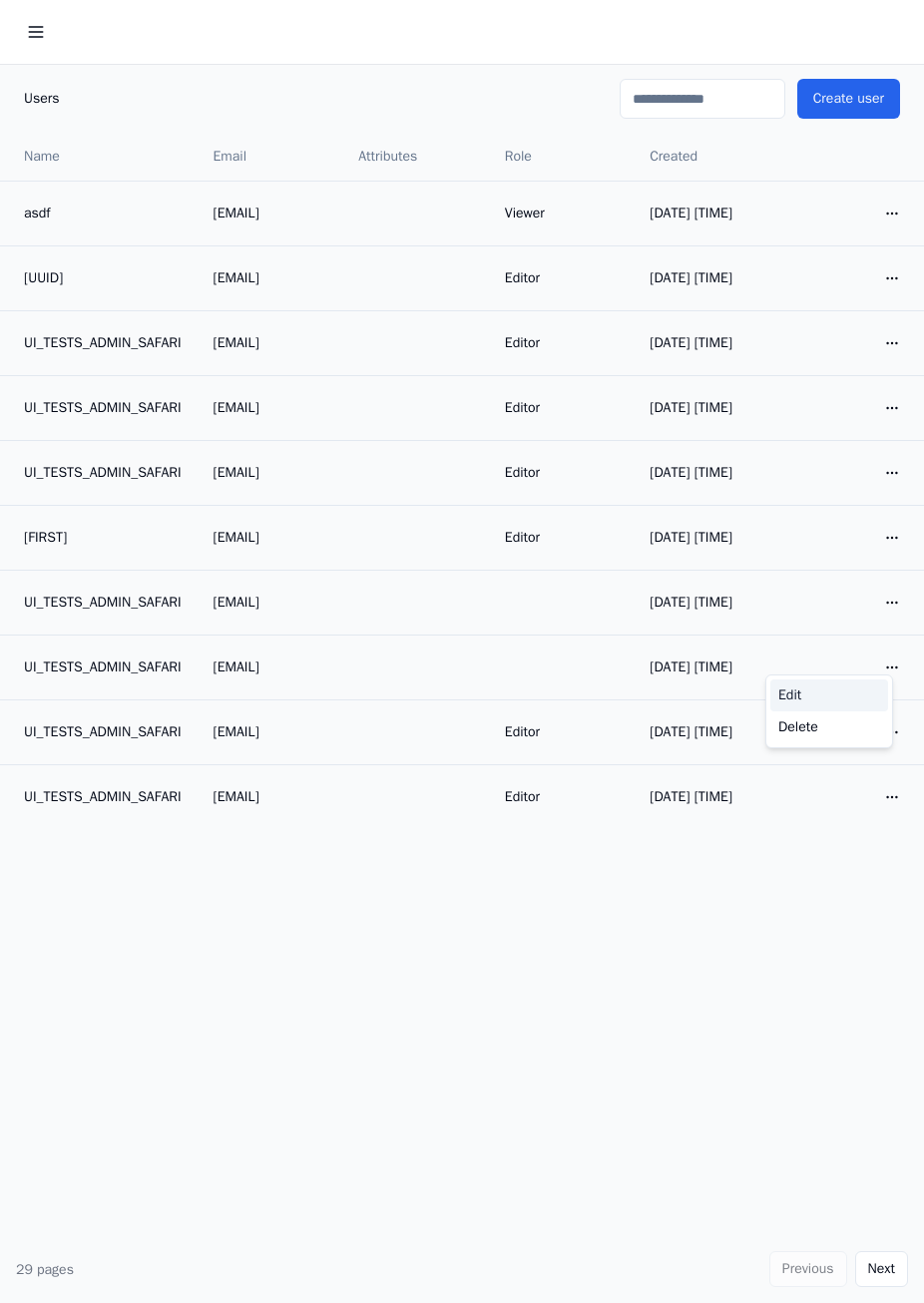 click on "Edit" at bounding box center [829, 695] 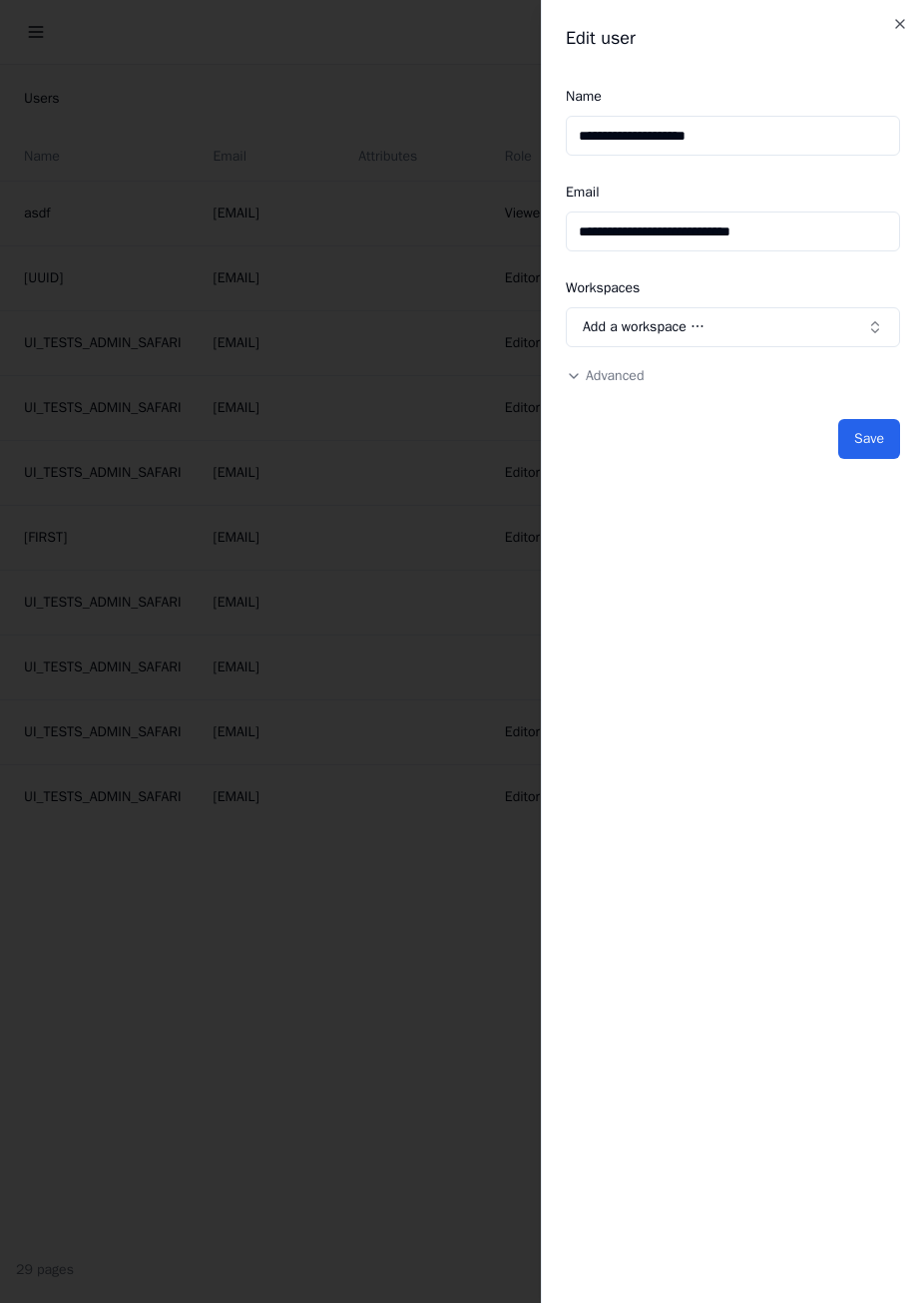 click on "Advanced" at bounding box center [615, 375] 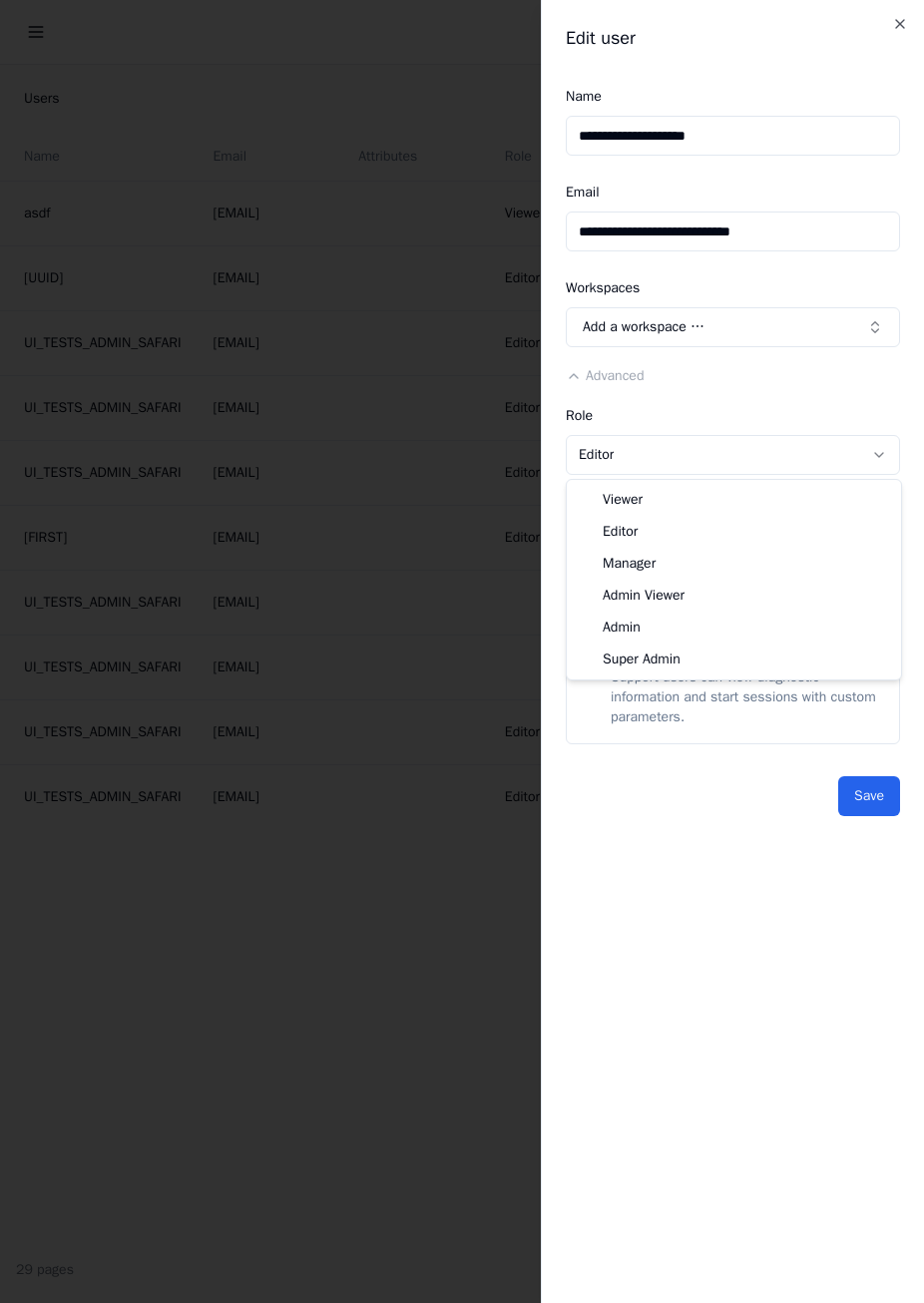 click on "Customers Workspaces Users Global Input Profiles Terrain Layers Libraries Documentation Roles Overview Return to workspace Users Create user Name Email Attributes Role Created asdf [EMAIL] Viewer [DATE] [TIME] Open menu [UUID] [EMAIL] Editor [DATE] [TIME] Open menu UI_TESTS_ADMIN_SAFARI [EMAIL] Editor [DATE] [TIME] Open menu UI_TESTS_ADMIN_SAFARI [EMAIL] Editor [DATE] [TIME] Open menu UI_TESTS_ADMIN_SAFARI [EMAIL] Editor [DATE] [TIME] Open menu [EMAIL] Editor [DATE] [TIME] Open menu UI_TESTS_ADMIN_SAFARI [EMAIL] [DATE] [TIME] Open menu UI_TESTS_ADMIN_SAFARI [EMAIL] [DATE] [TIME] Open menu UI_TESTS_ADMIN_SAFARI [EMAIL] Editor [DATE] [TIME] Open menu UI_TESTS_ADMIN_SAFARI [EMAIL] Editor Open menu Next" at bounding box center [462, 652] 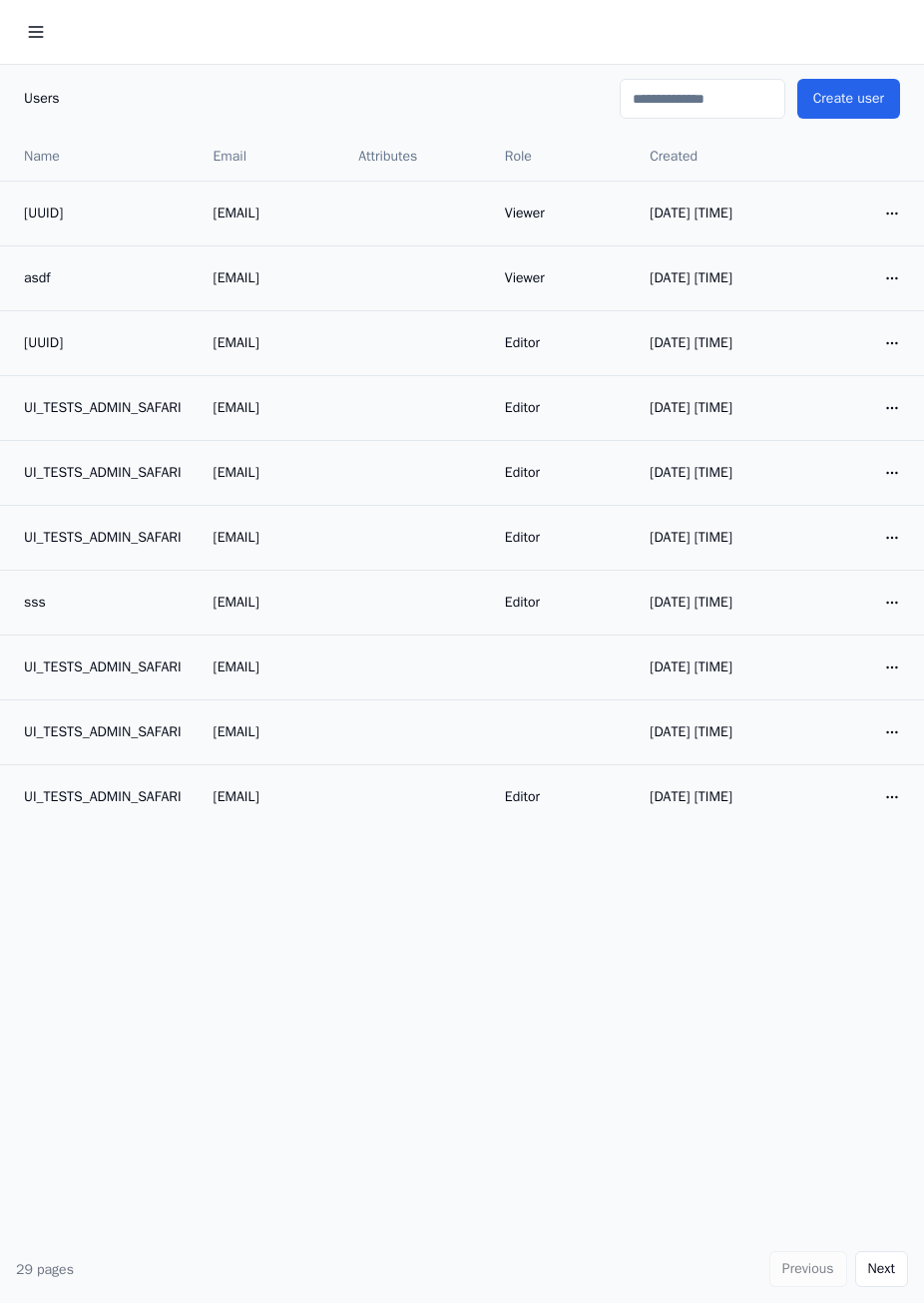 scroll, scrollTop: 0, scrollLeft: 0, axis: both 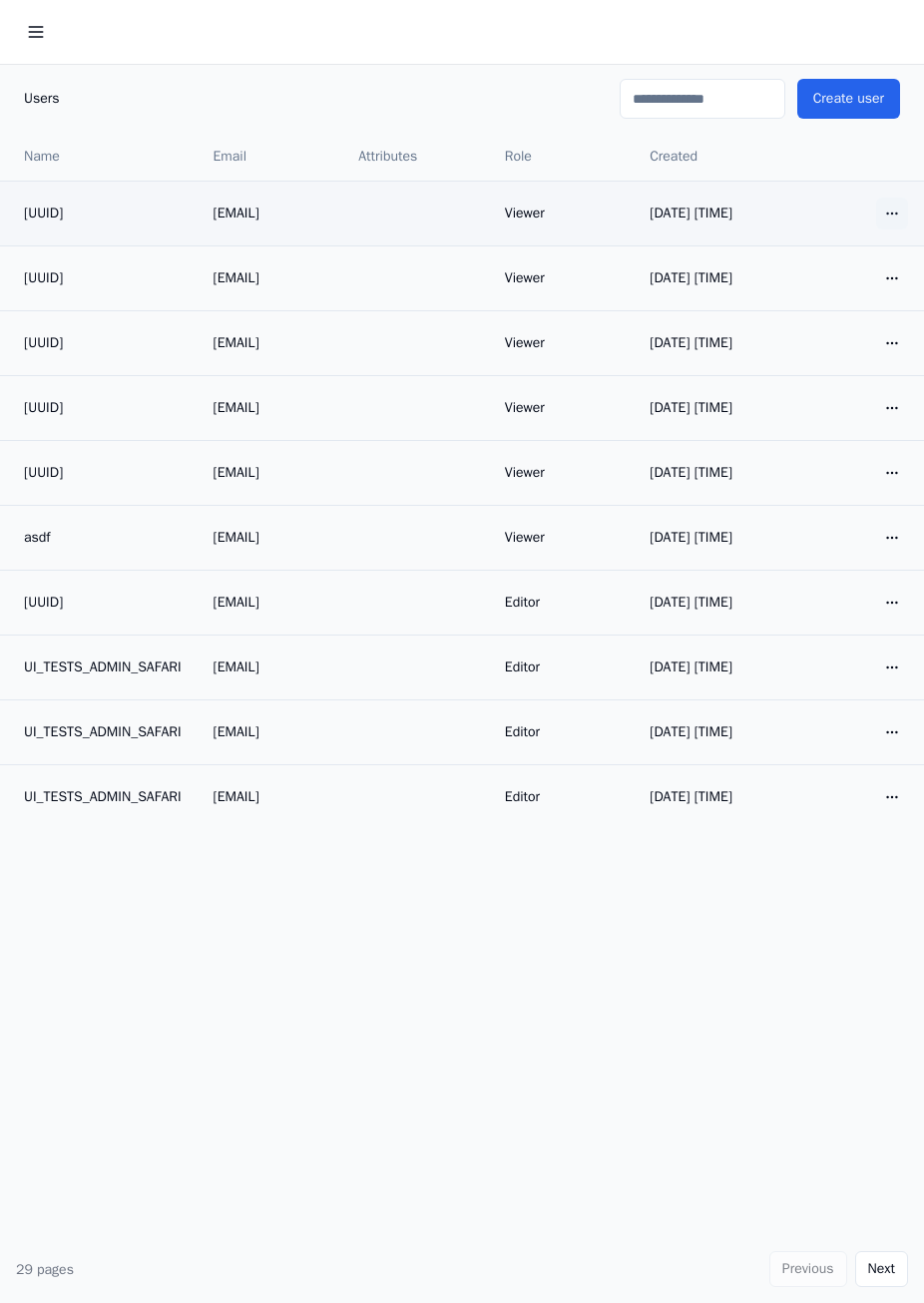 click on "Customers Workspaces Users Global Input Profiles Terrain Layers Libraries Documentation Roles Overview Return to workspace Users Create user Name Email Attributes Role Created [UUID] [EMAIL] Viewer [DATE] [TIME] Open menu [UUID] [EMAIL] Viewer [DATE] [TIME] Open menu [UUID] [EMAIL] Viewer [DATE] [TIME] Open menu asdf [EMAIL] Viewer [DATE] [TIME] Open menu [UUID] [EMAIL] Editor [DATE] [TIME] Open menu UI_TESTS_ADMIN_SAFARI Editor [DATE] [TIME] Open menu Editor" at bounding box center (462, 652) 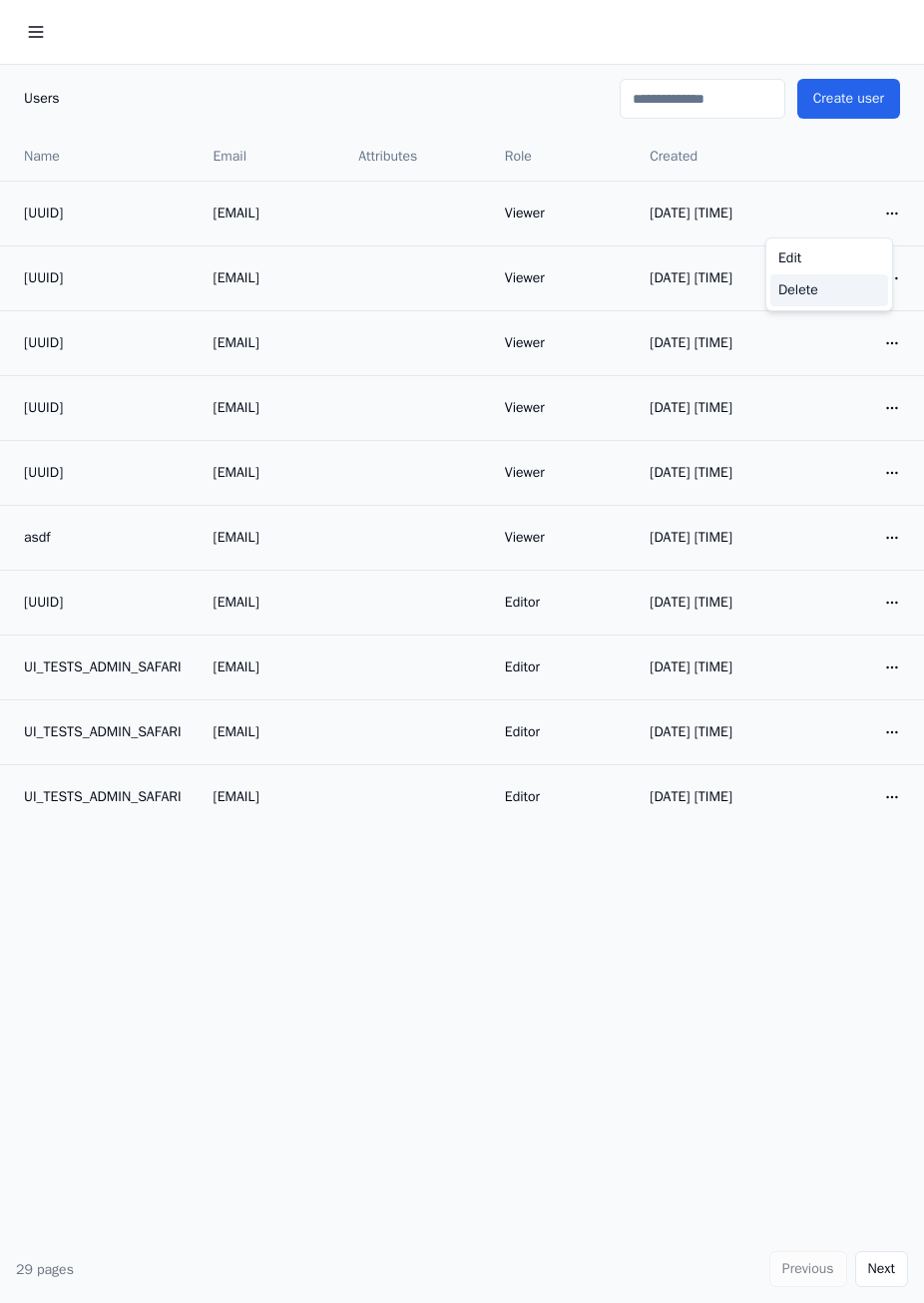 click on "Delete" at bounding box center [829, 290] 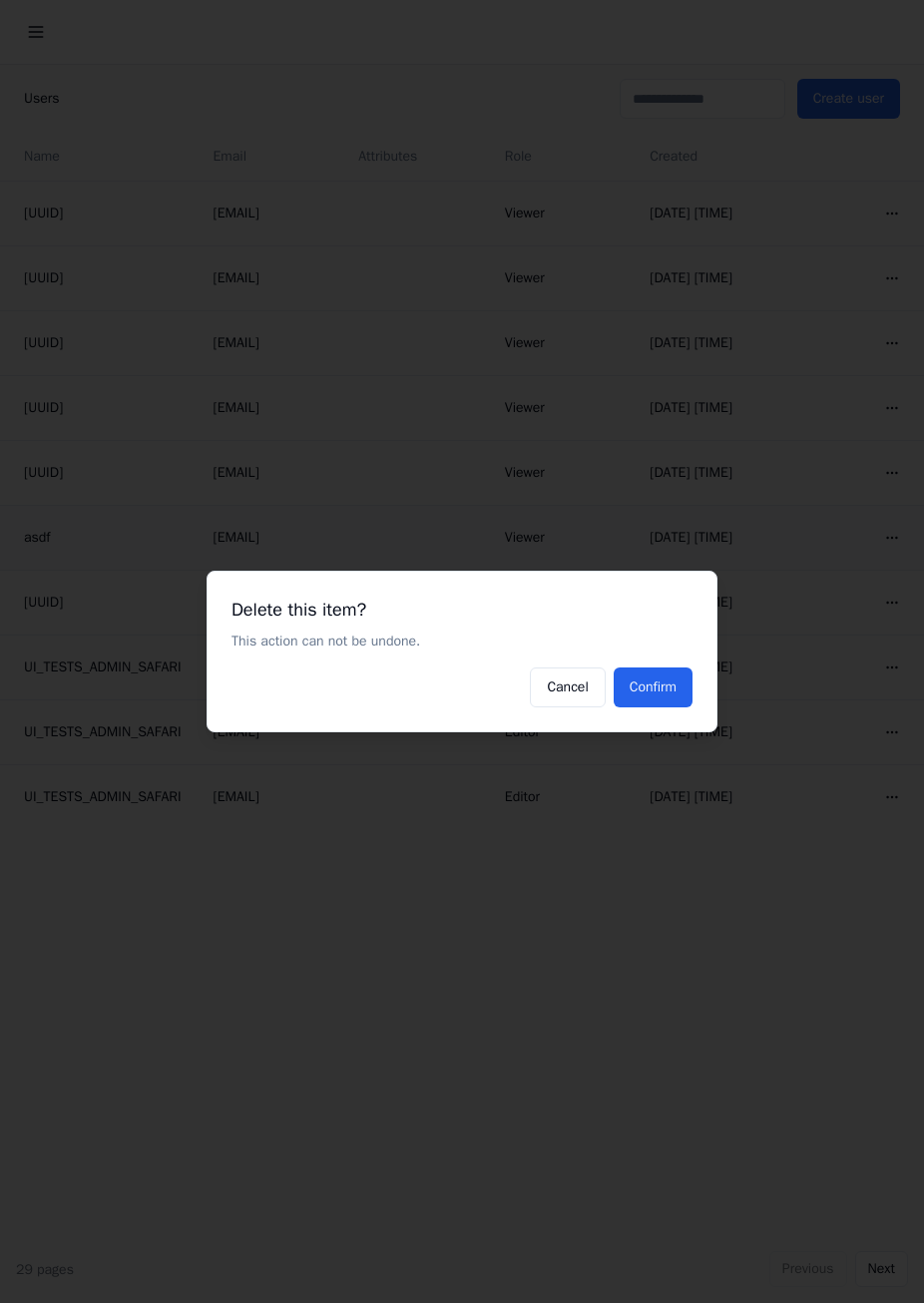 drag, startPoint x: 649, startPoint y: 686, endPoint x: 721, endPoint y: 574, distance: 133.14654 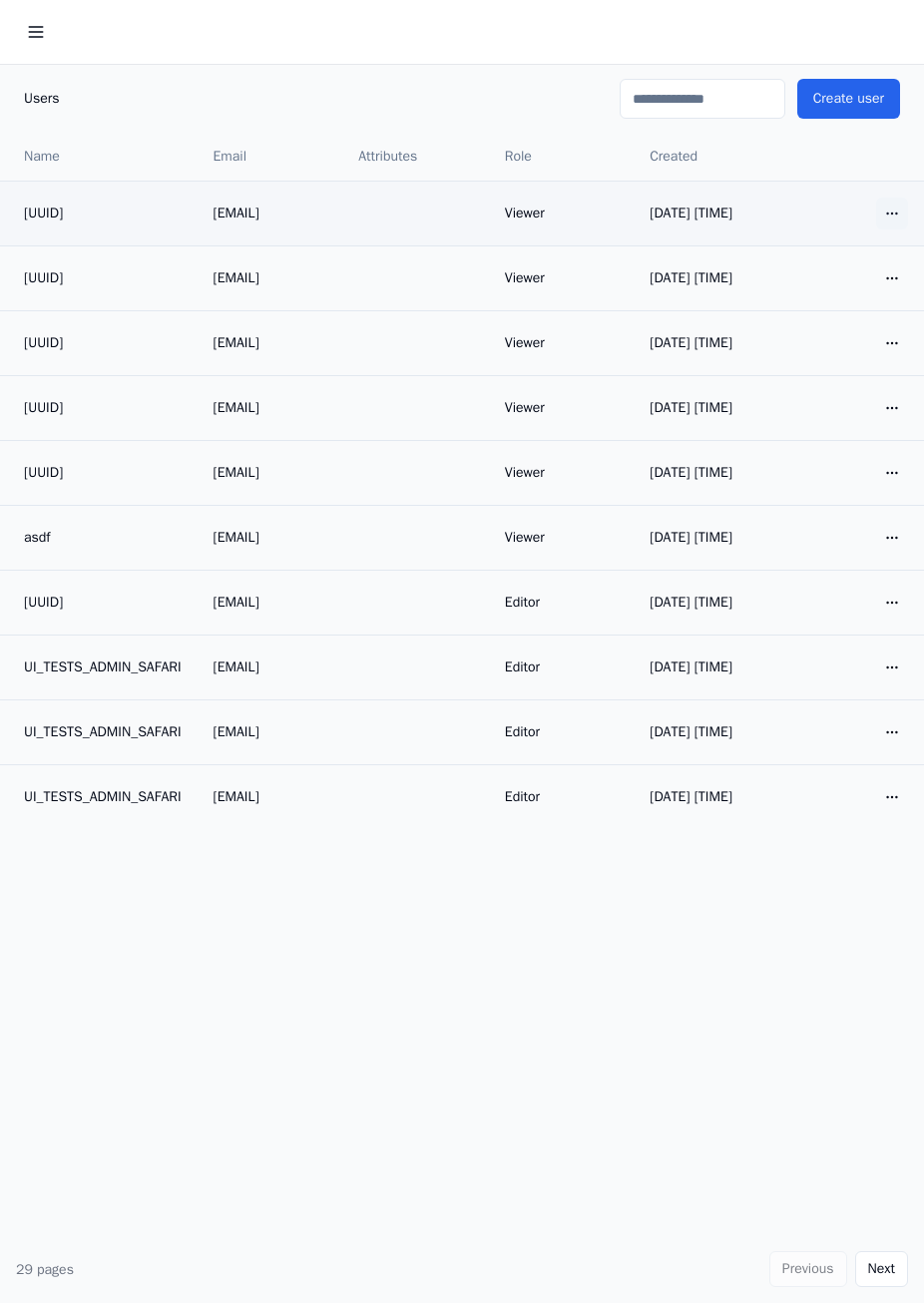 click on "Customers Workspaces Users Global Input Profiles Terrain Layers Libraries Documentation Roles Overview Return to workspace Users Create user Name Email Attributes Role Created [UUID] [EMAIL] Viewer [DATE] [TIME] Open menu [UUID] [EMAIL] Viewer [DATE] [TIME] Open menu [UUID] [EMAIL] Viewer [DATE] [TIME] Open menu asdf [EMAIL] Viewer [DATE] [TIME] Open menu [UUID] [EMAIL] Editor [DATE] [TIME] Open menu UI_TESTS_ADMIN_SAFARI Editor [DATE] [TIME] Open menu Editor" at bounding box center (462, 652) 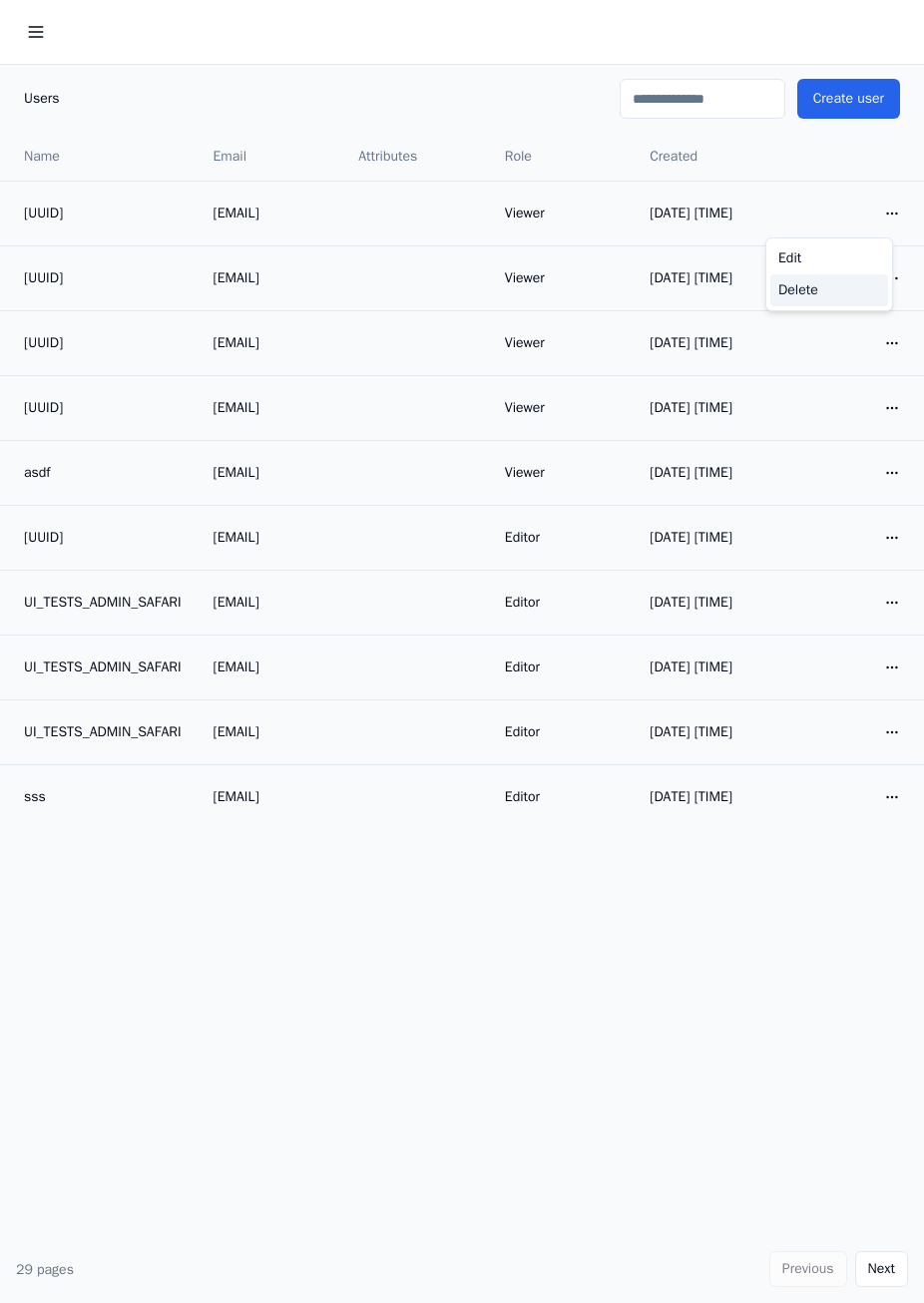 click on "Delete" at bounding box center (829, 290) 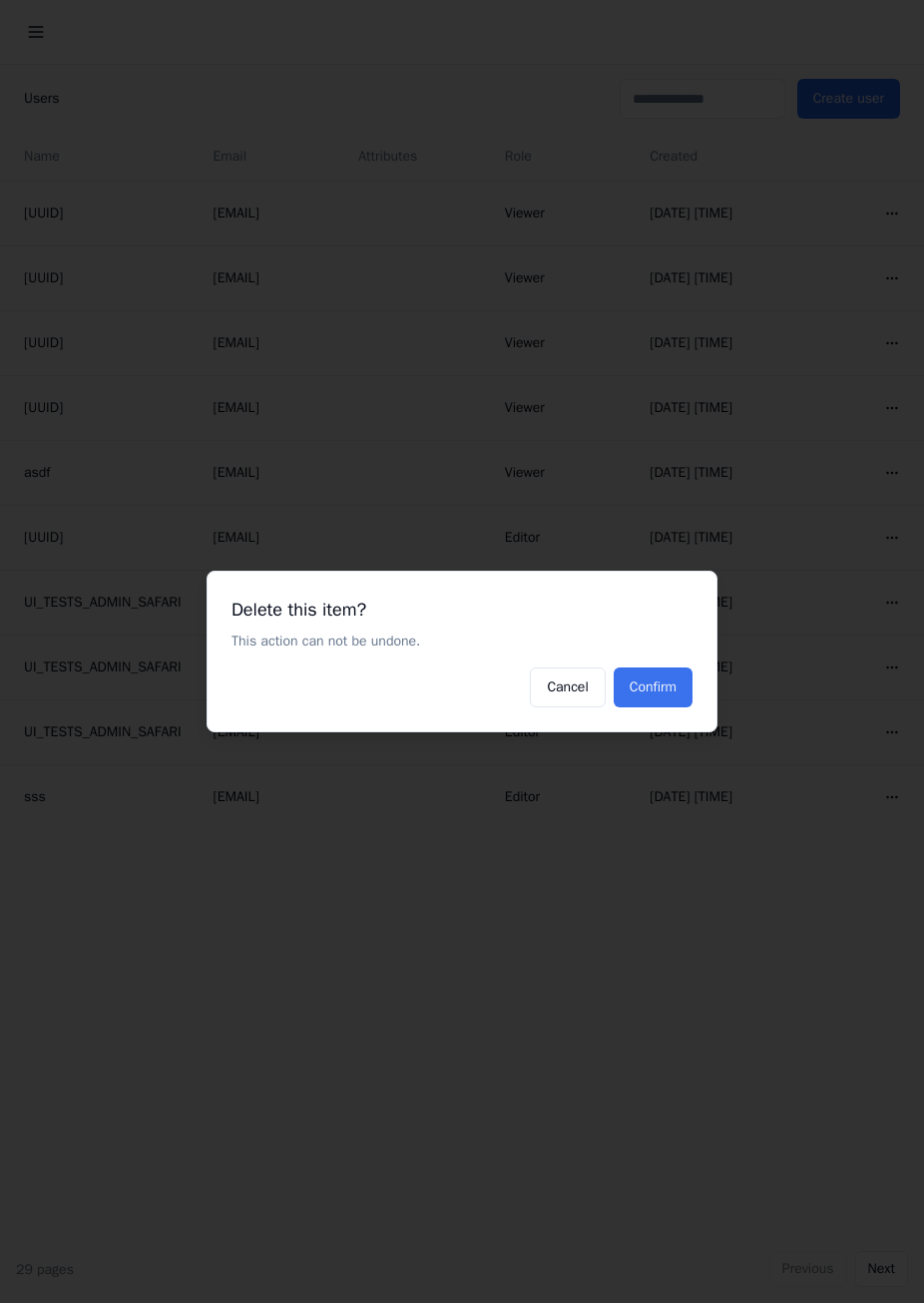click on "Confirm" at bounding box center (653, 687) 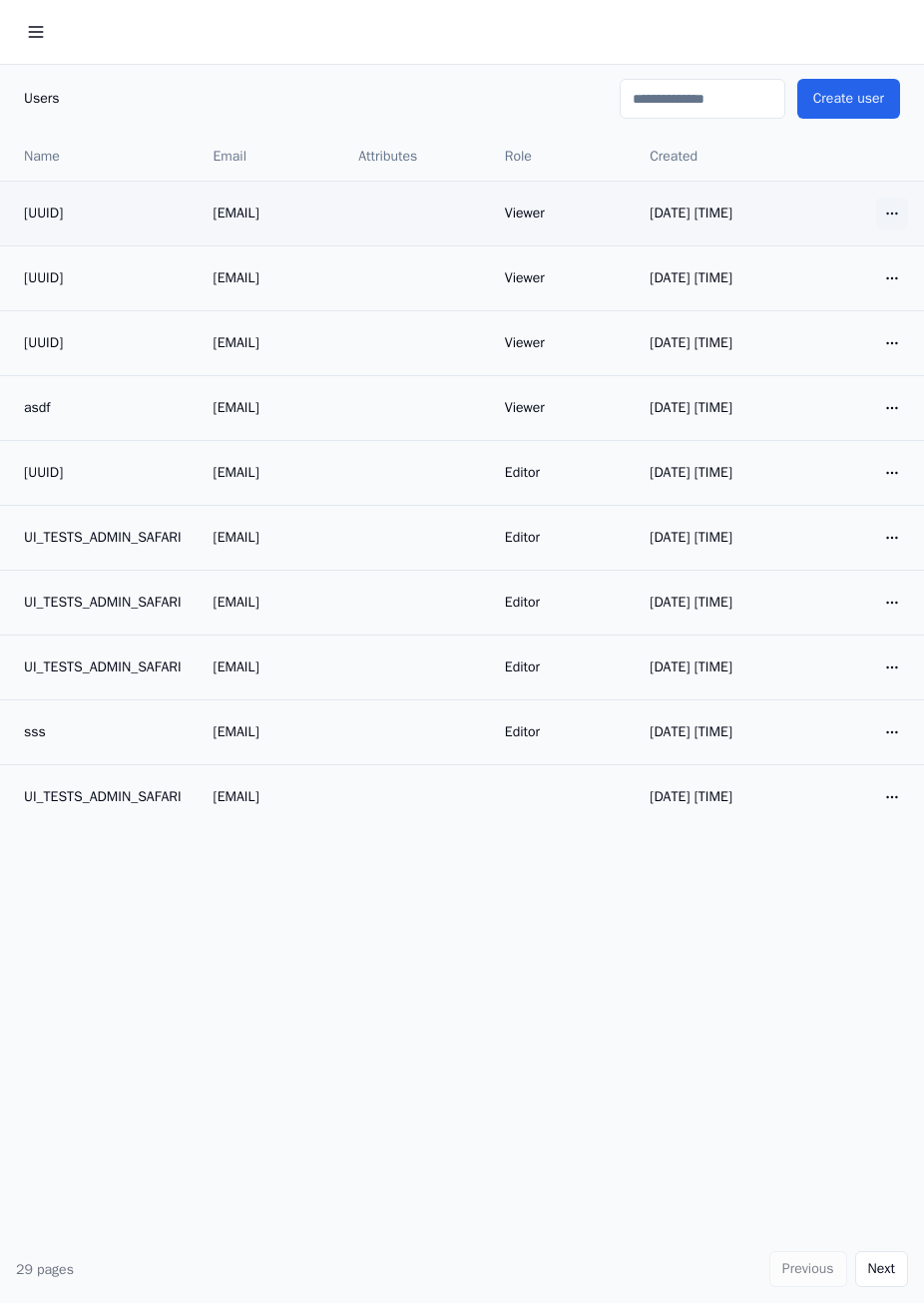 click on "Customers Workspaces Users Global Input Profiles Terrain Layers Libraries Documentation Roles Overview Return to workspace Users Create user Name Email Attributes Role Created dc05d37f-ff5f-4308-80c5-5e36e458a93b 8ef55994-12f0-4cb8-9ba9-21de9a84f4f3@email.com Viewer 2025-08-08 14:39 Open menu 1bfa8c83-5f6e-4740-98de-e48a331cdc41 010d7922-37ff-4529-9e2a-f3c3037c1fa6@email.com Viewer 2025-08-08 14:38 Open menu 97cb2942-fd4f-440e-8b53-33aa83cb3ca0 6a4db1fa-ebc5-4b93-bd06-15141db74718@email.com Viewer 2025-08-08 14:32 Open menu asdf ASDFASssDFASssDF@gmail.com Viewer 2025-08-08 14:30 Open menu d6b68267-620d-4cbf-ba2c-1e442ad6c020 acc73f72-9d8e-4152-8177-fb6d7e95abc2@email.com Editor 2025-08-08 14:29 Open menu UI_TESTS_ADMIN_SAFARI 1sssssssssdeedsfsssseessssssssa3@email.com Editor 2025-08-08 13:57 Open menu UI_TESTS_ADMIN_SAFARI 1sssssssssdeedsfsssseeesssssssssssa3@email.com Editor 2025-08-08 13:55 Open menu UI_TESTS_ADMIN_SAFARI 1ssssssssseeesssssssssssa3@email.com Editor 2025-08-08 13:53 Open menu sss" at bounding box center [462, 652] 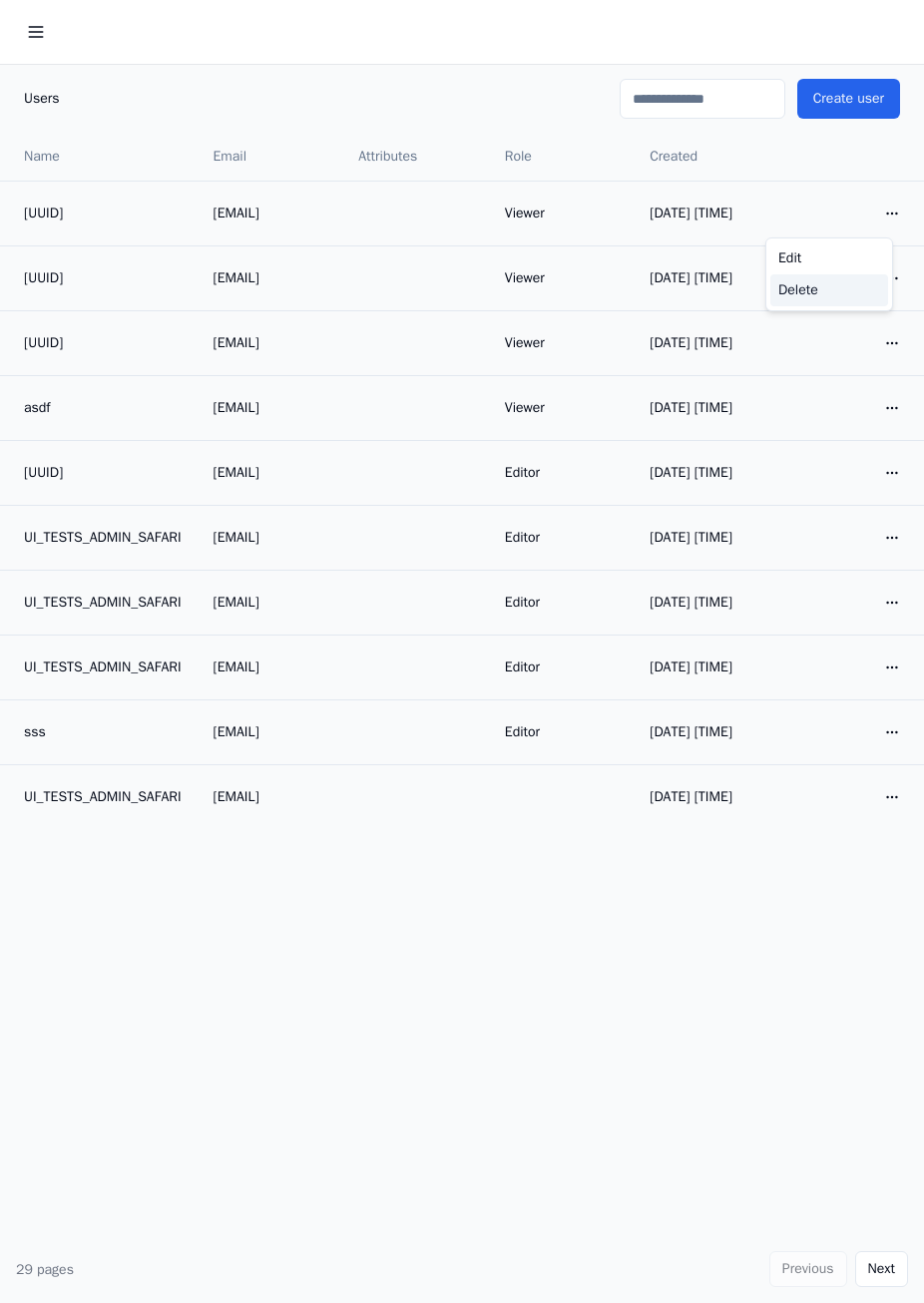click on "Delete" at bounding box center [829, 290] 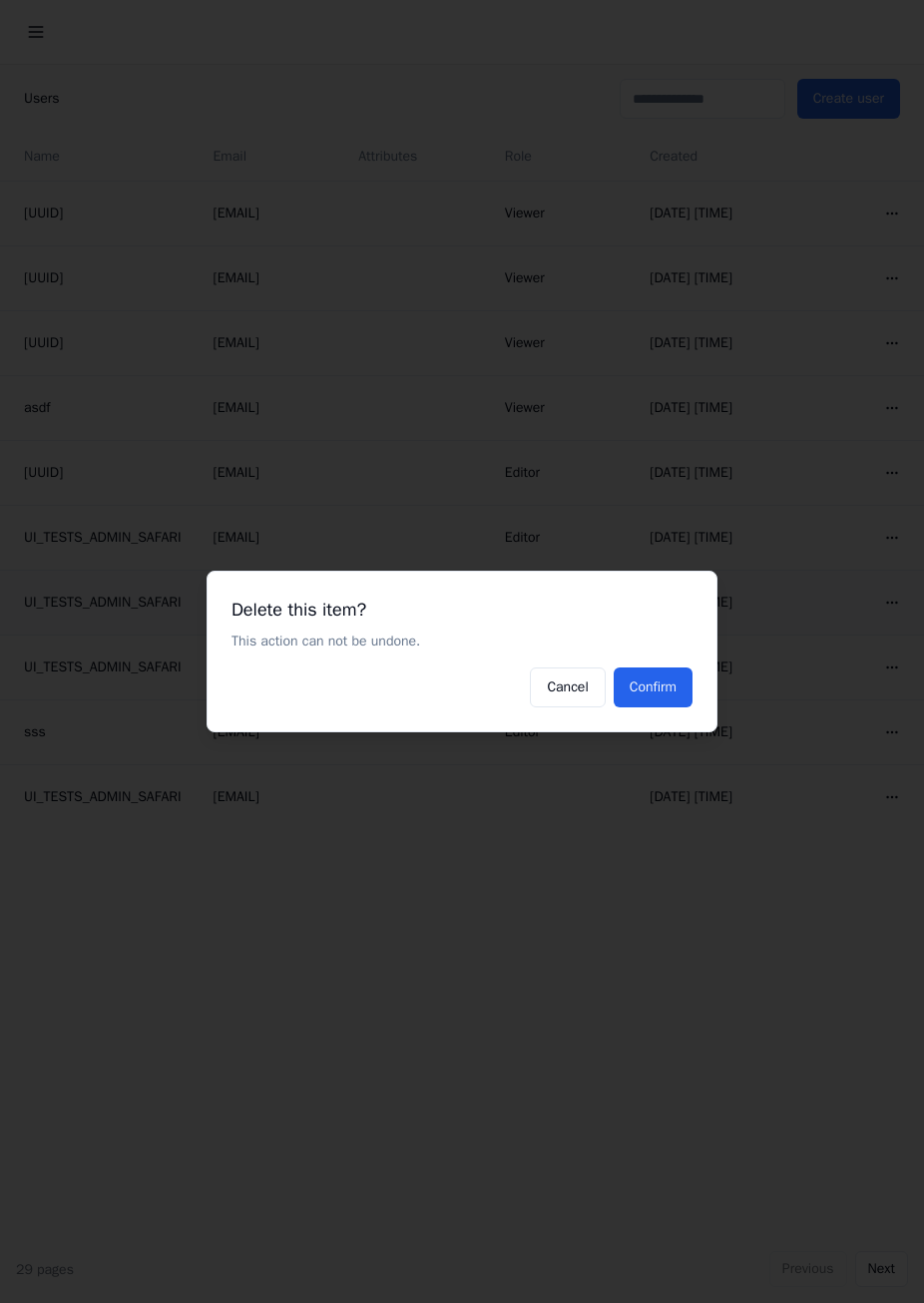 drag, startPoint x: 638, startPoint y: 684, endPoint x: 660, endPoint y: 621, distance: 66.7308 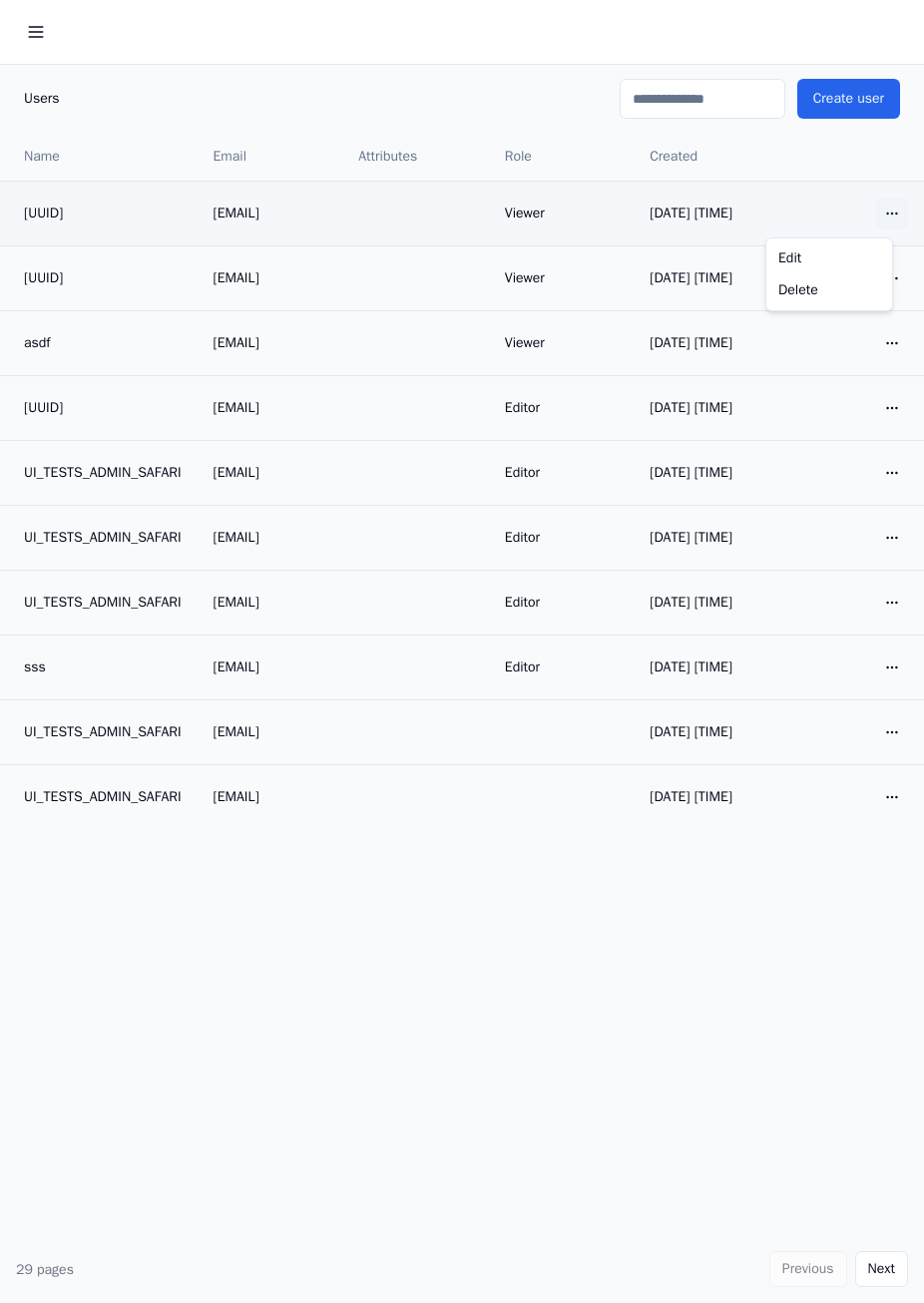 click on "Customers Workspaces Users Global Input Profiles Terrain Layers Libraries Documentation Roles Overview Return to workspace Users Create user Name Email Attributes Role Created 1bfa8c83-5f6e-4740-98de-e48a331cdc41 010d7922-37ff-4529-9e2a-f3c3037c1fa6@email.com Viewer 2025-08-08 14:38 Open menu 97cb2942-fd4f-440e-8b53-33aa83cb3ca0 6a4db1fa-ebc5-4b93-bd06-15141db74718@email.com Viewer 2025-08-08 14:32 Open menu asdf ASDFASssDFASssDF@gmail.com Viewer 2025-08-08 14:30 Open menu d6b68267-620d-4cbf-ba2c-1e442ad6c020 acc73f72-9d8e-4152-8177-fb6d7e95abc2@email.com Editor 2025-08-08 14:29 Open menu UI_TESTS_ADMIN_SAFARI 1sssssssssdeedsfsssseessssssssa3@email.com Editor 2025-08-08 13:57 Open menu UI_TESTS_ADMIN_SAFARI 1sssssssssdeedsfsssseeesssssssssssa3@email.com Editor 2025-08-08 13:55 Open menu UI_TESTS_ADMIN_SAFARI 1ssssssssseeesssssssssssa3@email.com Editor 2025-08-08 13:53 Open menu sss asafd@adsssasdg.com Editor 2025-08-08 13:52 Open menu UI_TESTS_ADMIN_SAFARI 1sssssssssssssssssa3@email.com Open menu" at bounding box center [462, 652] 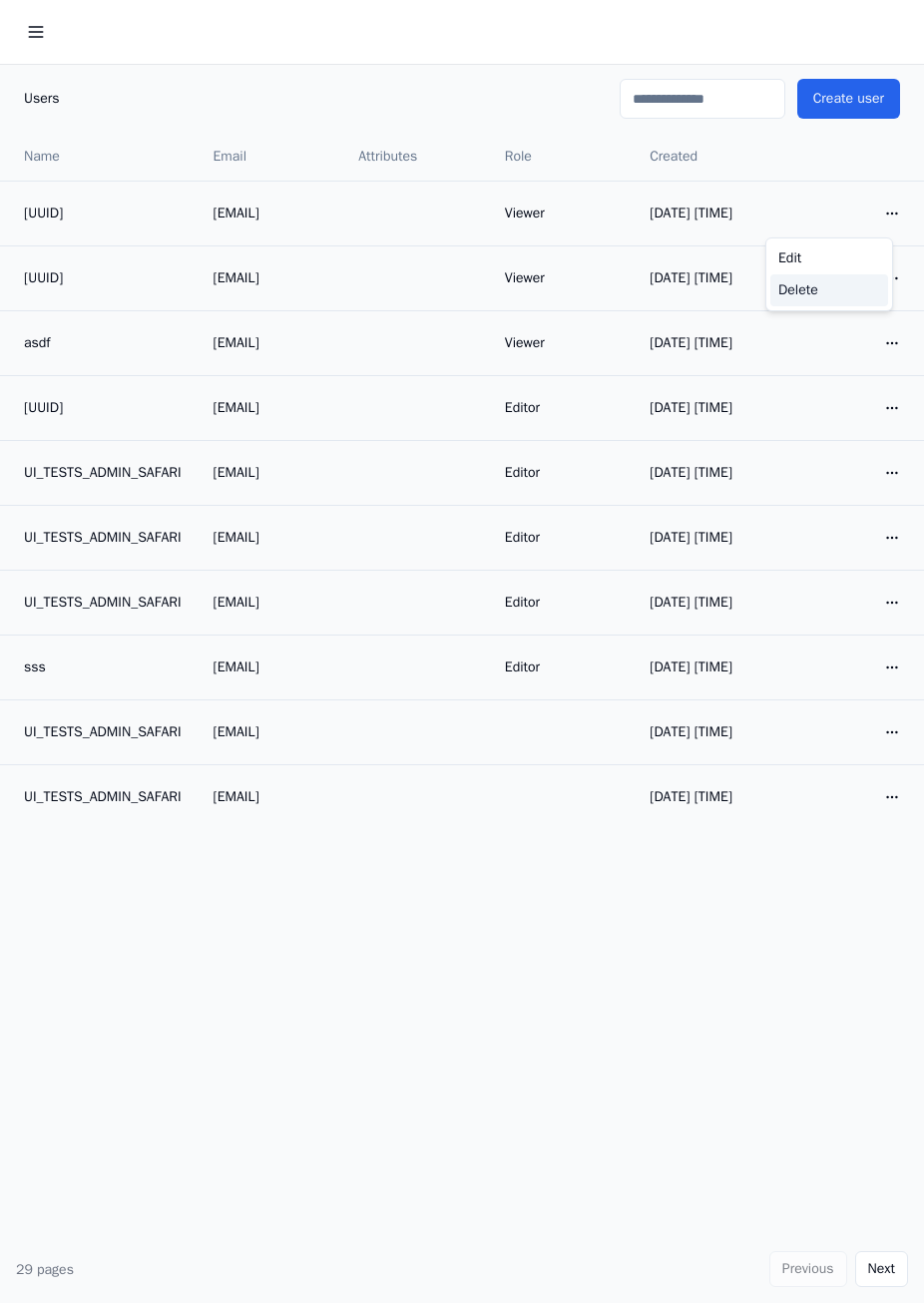 click on "Delete" at bounding box center (829, 290) 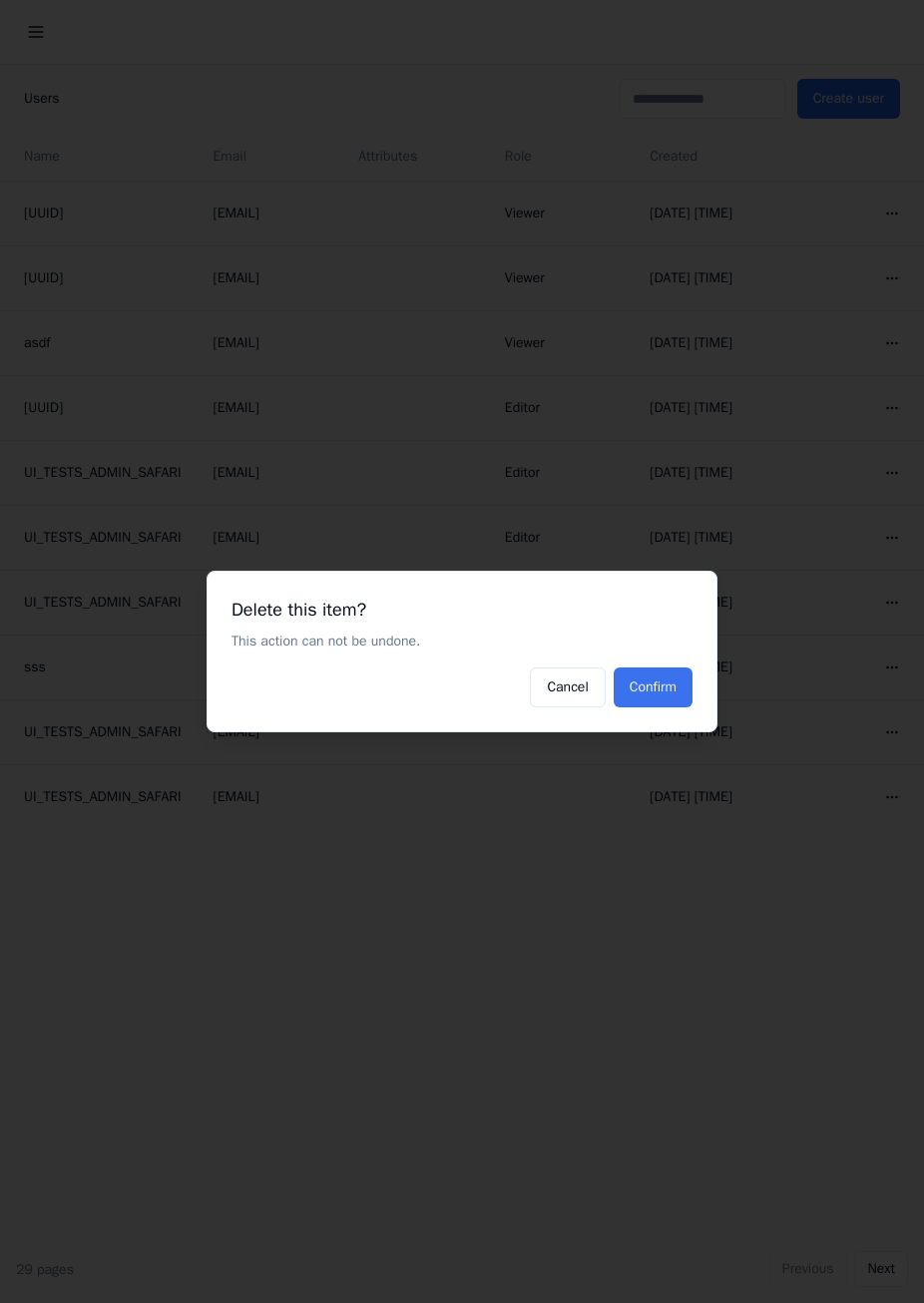 click on "Confirm" at bounding box center (653, 687) 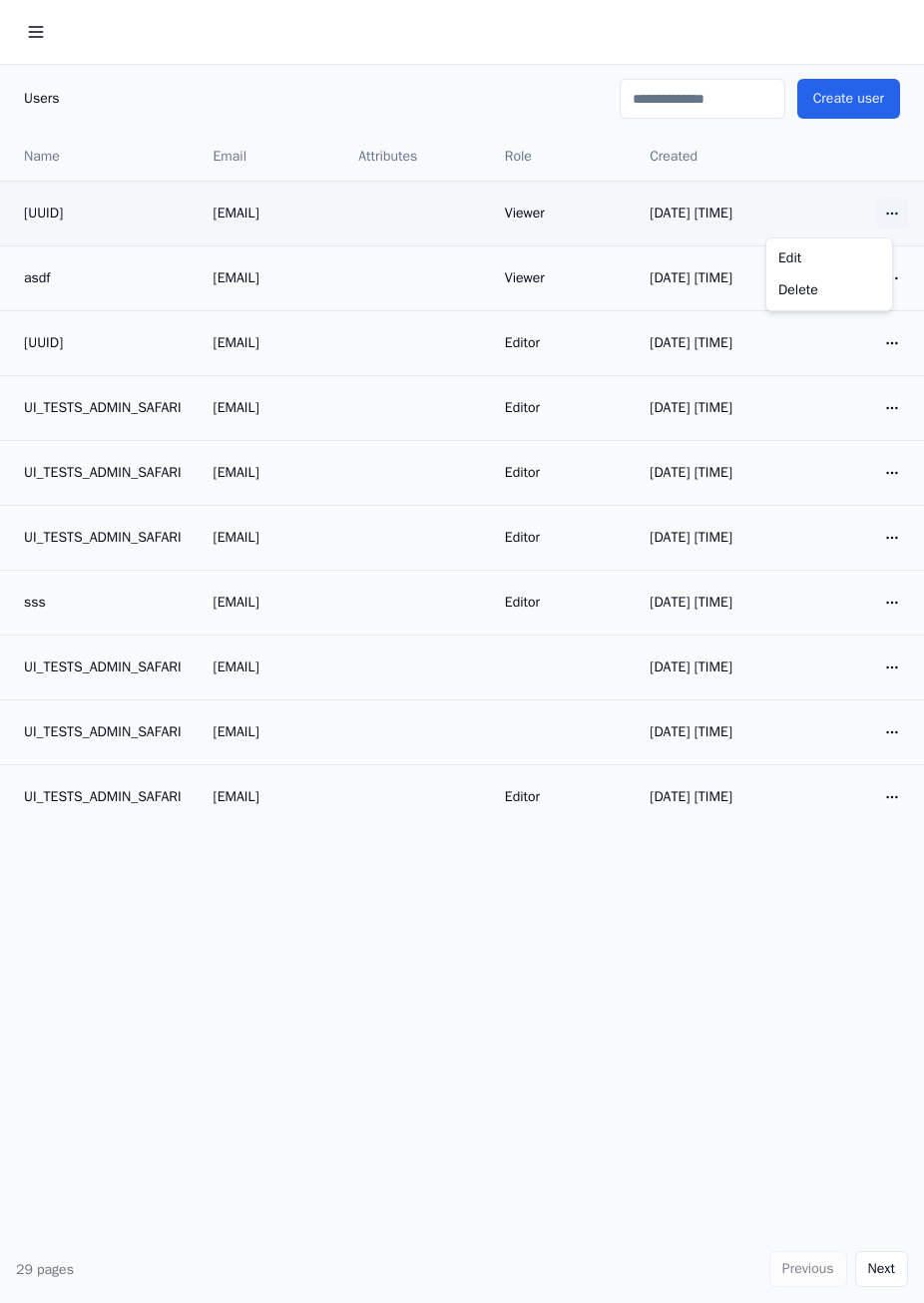 click on "Customers Workspaces Users Global Input Profiles Terrain Layers Libraries Documentation Roles Overview Return to workspace Users Create user Name Email Attributes Role Created 97cb2942-fd4f-440e-8b53-33aa83cb3ca0 6a4db1fa-ebc5-4b93-bd06-15141db74718@email.com Viewer 2025-08-08 14:32 Open menu asdf ASDFASssDFASssDF@gmail.com Viewer 2025-08-08 14:30 Open menu d6b68267-620d-4cbf-ba2c-1e442ad6c020 acc73f72-9d8e-4152-8177-fb6d7e95abc2@email.com Editor 2025-08-08 14:29 Open menu UI_TESTS_ADMIN_SAFARI 1sssssssssdeedsfsssseessssssssa3@email.com Editor 2025-08-08 13:57 Open menu UI_TESTS_ADMIN_SAFARI 1sssssssssdeedsfsssseeesssssssssssa3@email.com Editor 2025-08-08 13:55 Open menu UI_TESTS_ADMIN_SAFARI 1ssssssssseeesssssssssssa3@email.com Editor 2025-08-08 13:53 Open menu sss asafd@adsssasdg.com Editor 2025-08-08 13:52 Open menu UI_TESTS_ADMIN_SAFARI 1sssssssssssssssssa3@email.com 2025-08-08 13:51 Open menu UI_TESTS_ADMIN_SAFARI 1sssssssssssssssssssssssssssssssa3@email.com 2025-08-08 13:50 Open menu Editor" at bounding box center (462, 652) 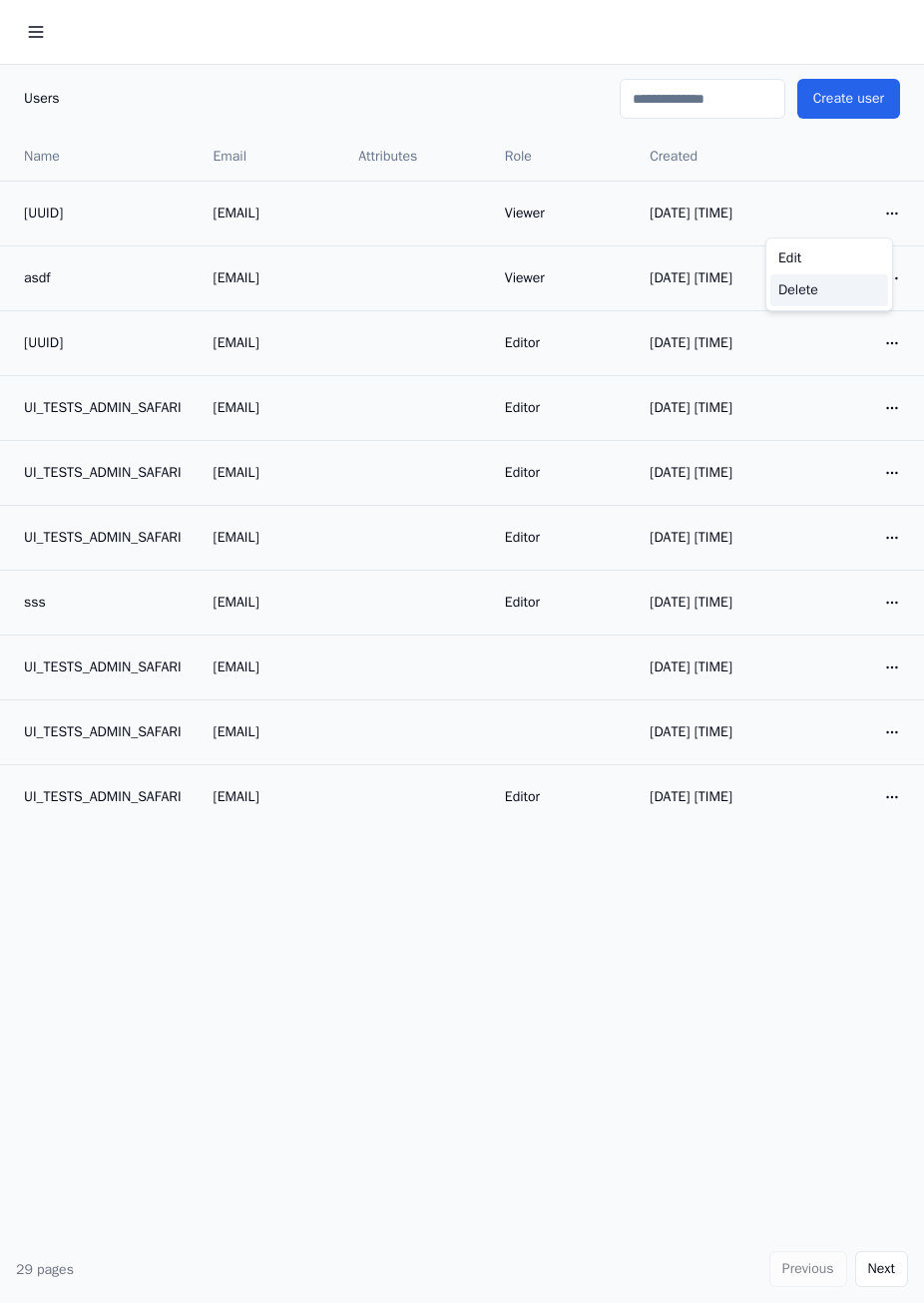 click on "Delete" at bounding box center (829, 290) 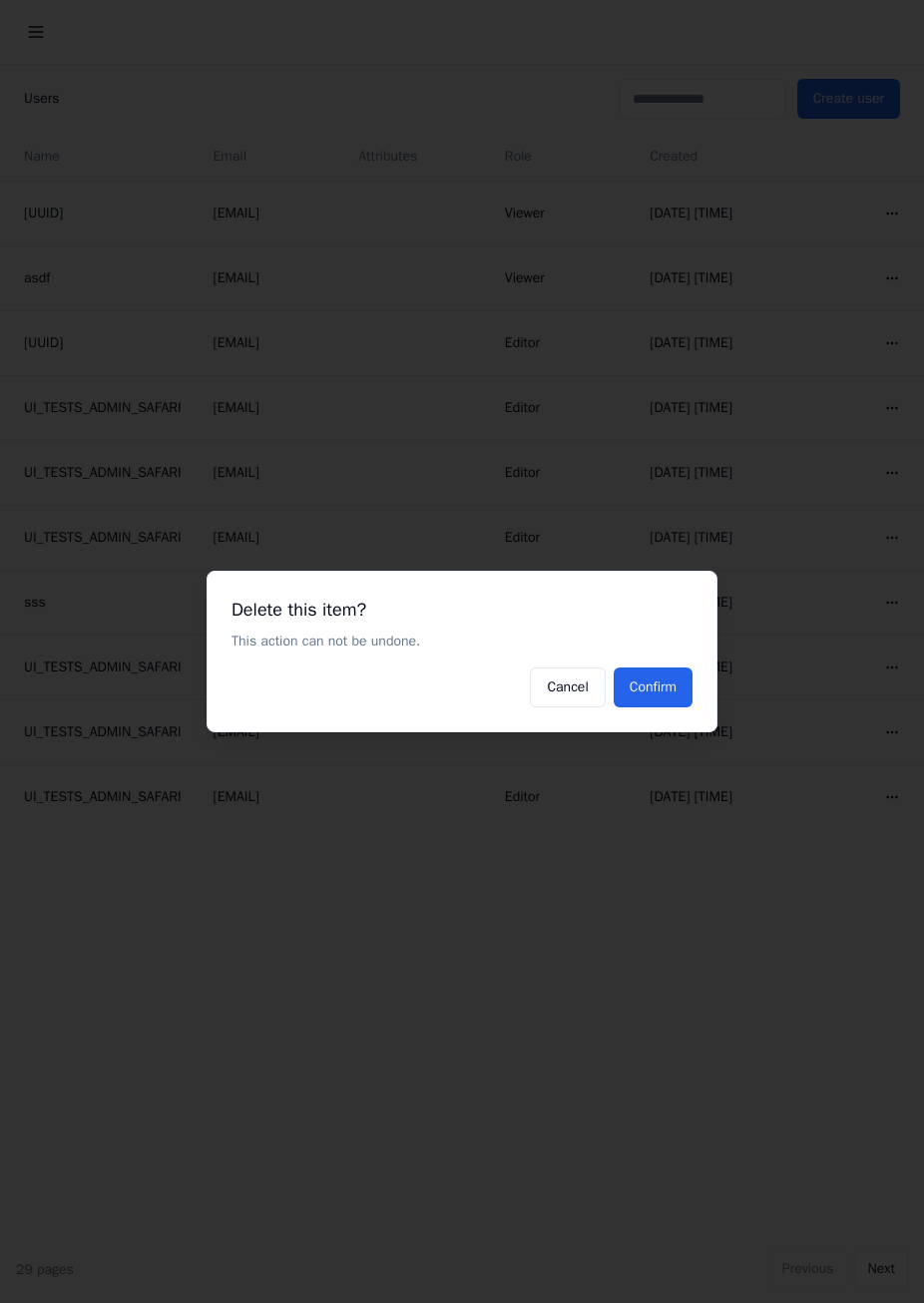 click on "Delete this item? This action can not be undone. Cancel Confirm" at bounding box center [462, 652] 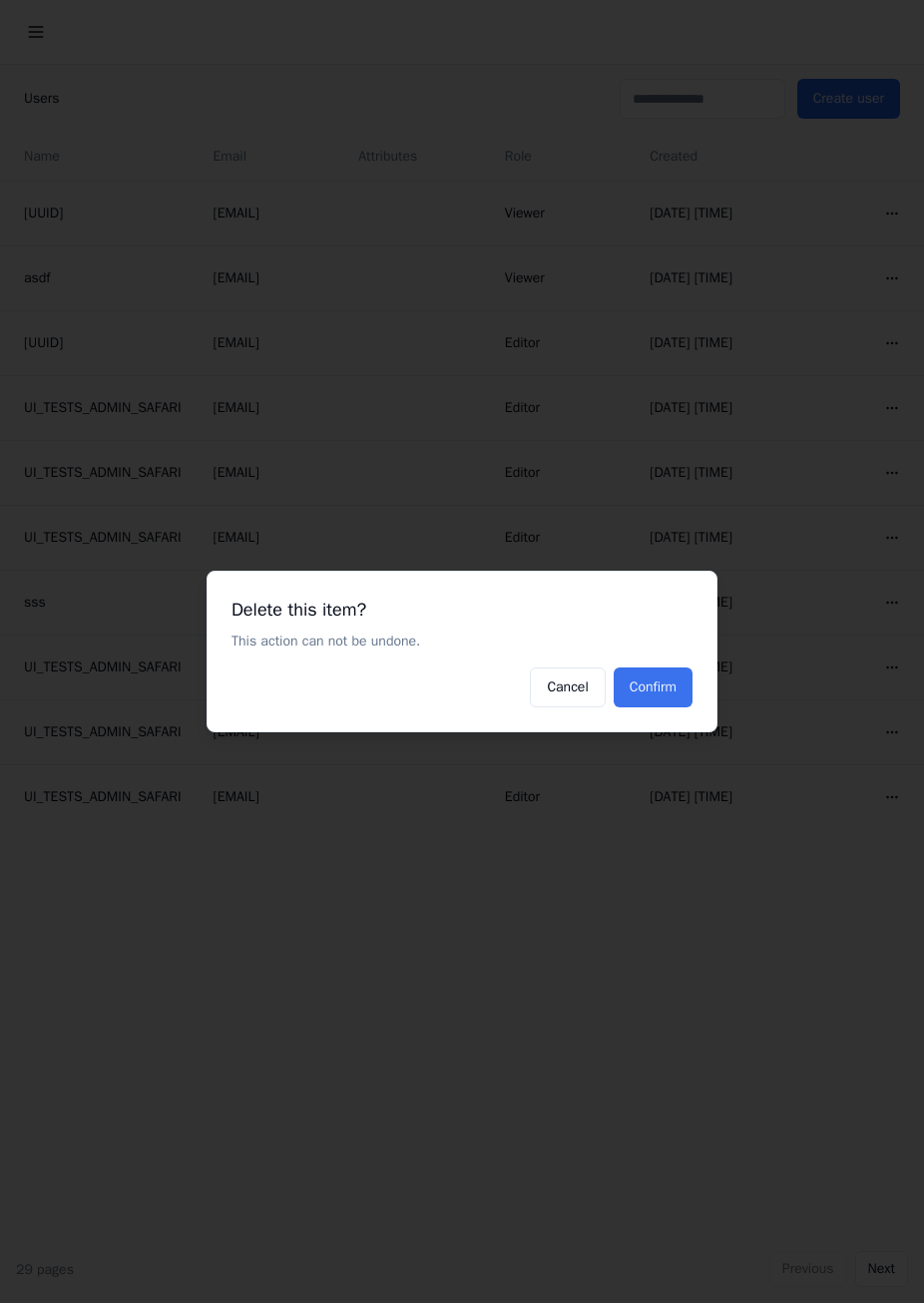 click on "Confirm" at bounding box center (653, 687) 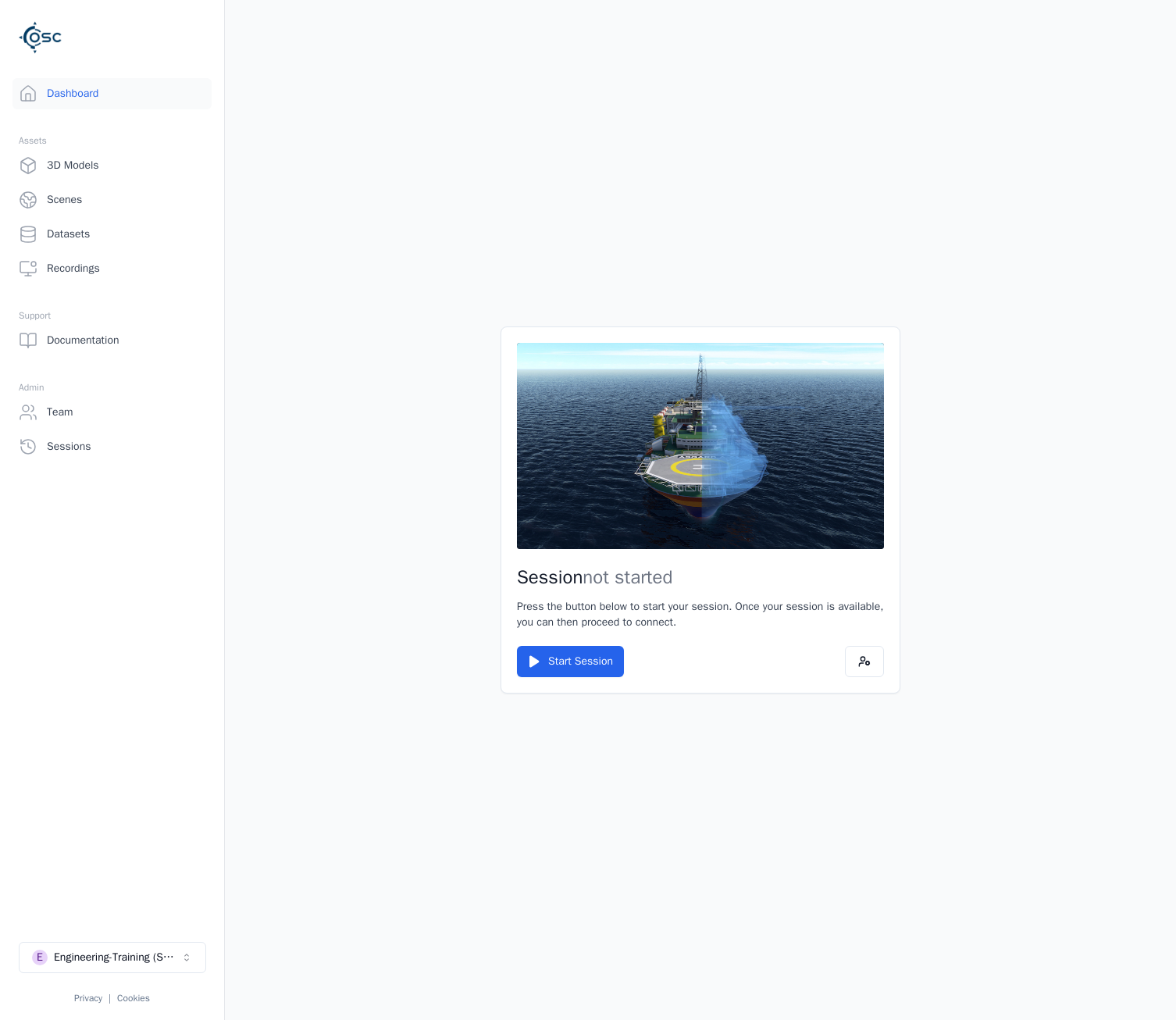 scroll, scrollTop: 0, scrollLeft: 0, axis: both 